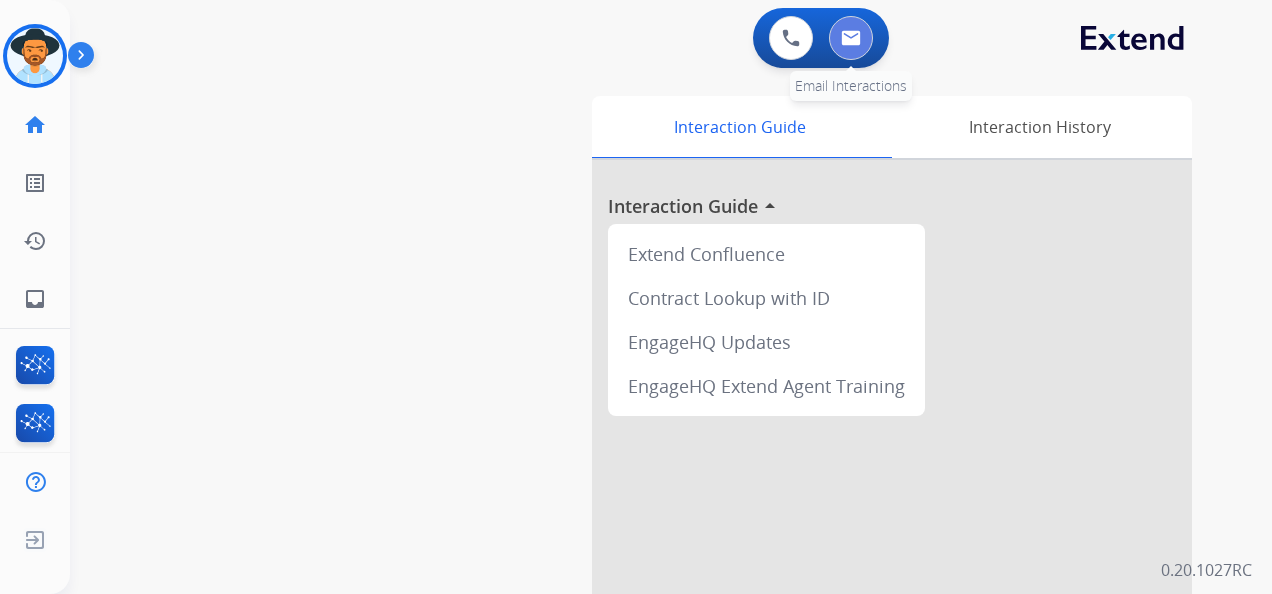 scroll, scrollTop: 0, scrollLeft: 0, axis: both 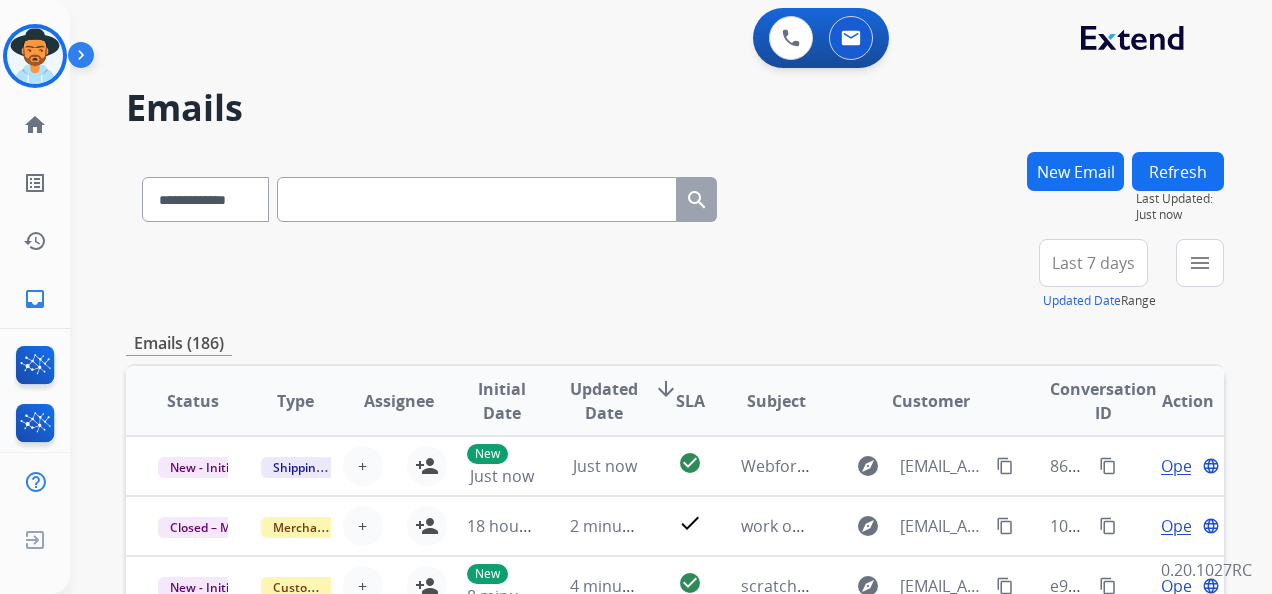 click at bounding box center [477, 199] 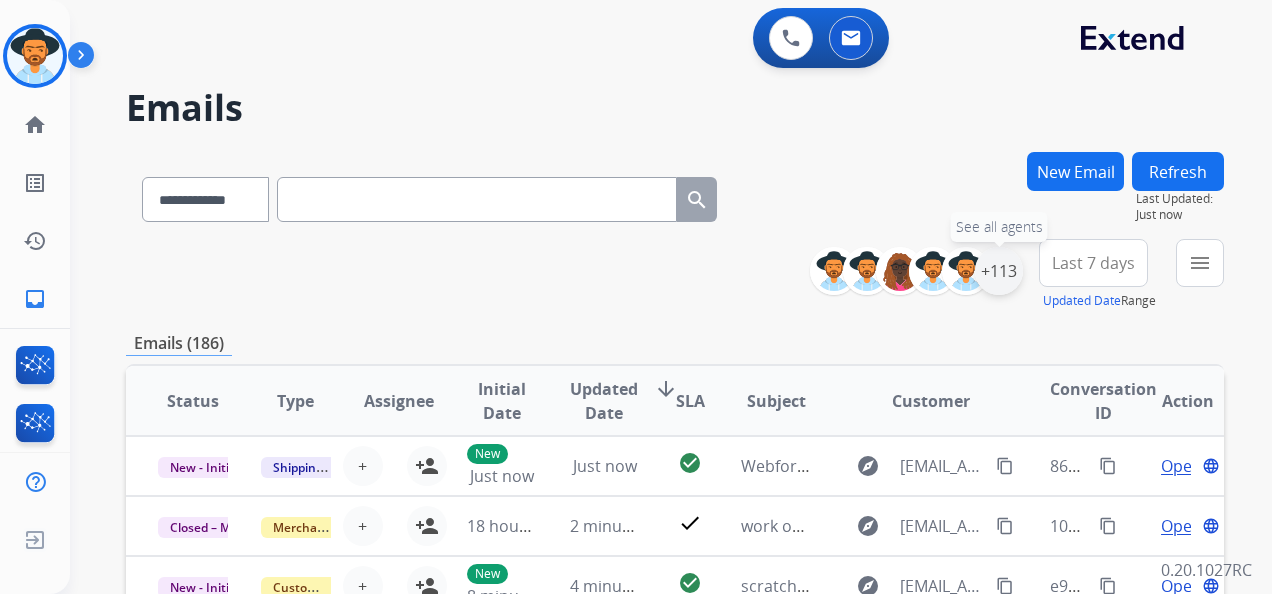 click on "+113" at bounding box center (999, 271) 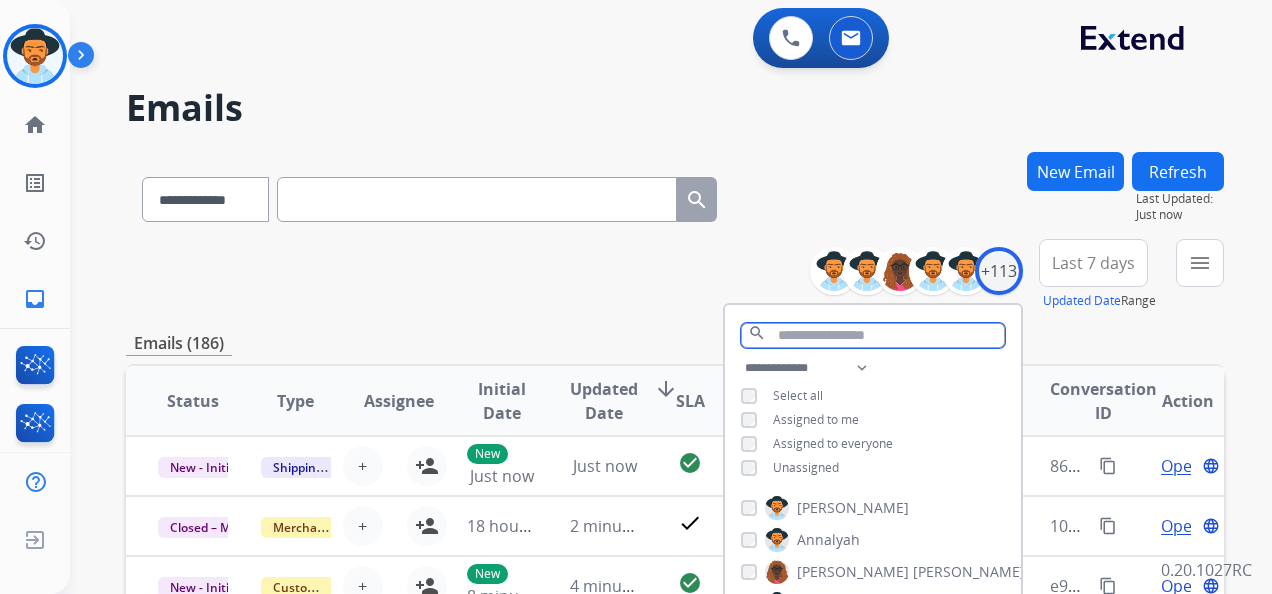 click at bounding box center (873, 335) 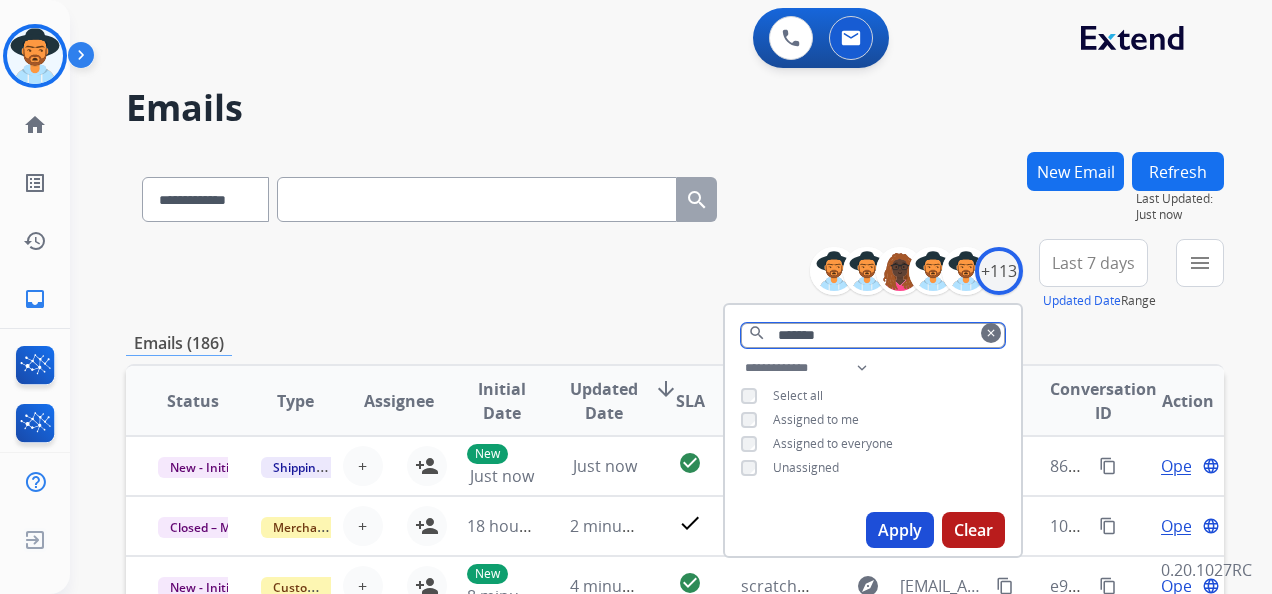 type on "*******" 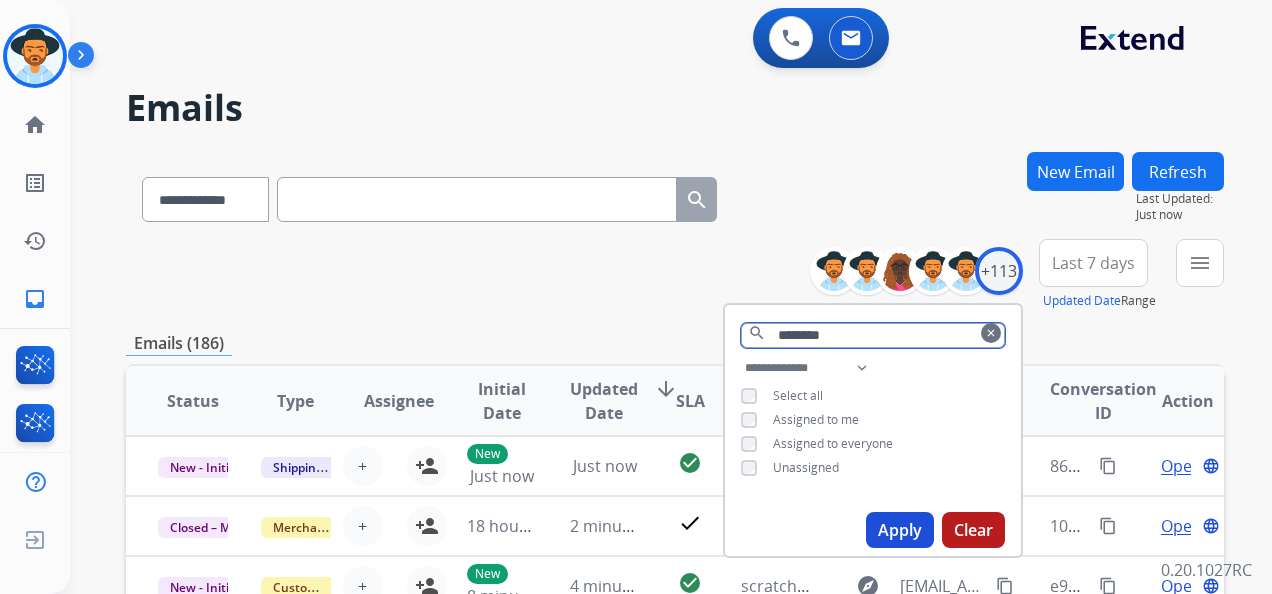 drag, startPoint x: 848, startPoint y: 336, endPoint x: 780, endPoint y: 263, distance: 99.764725 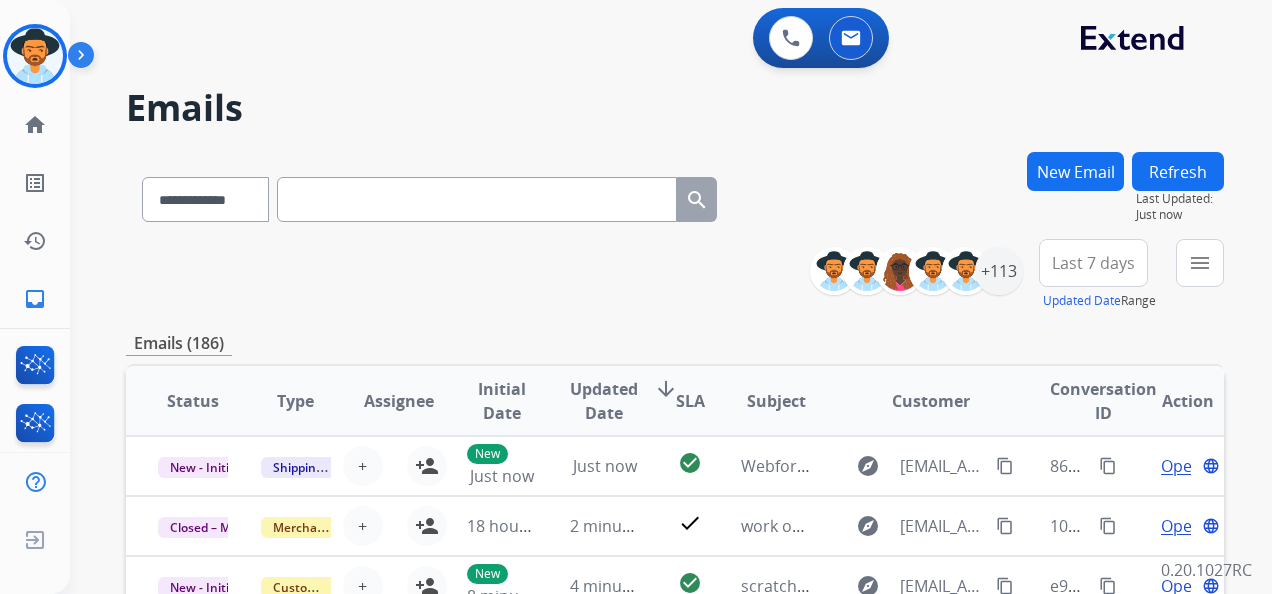 click at bounding box center [477, 199] 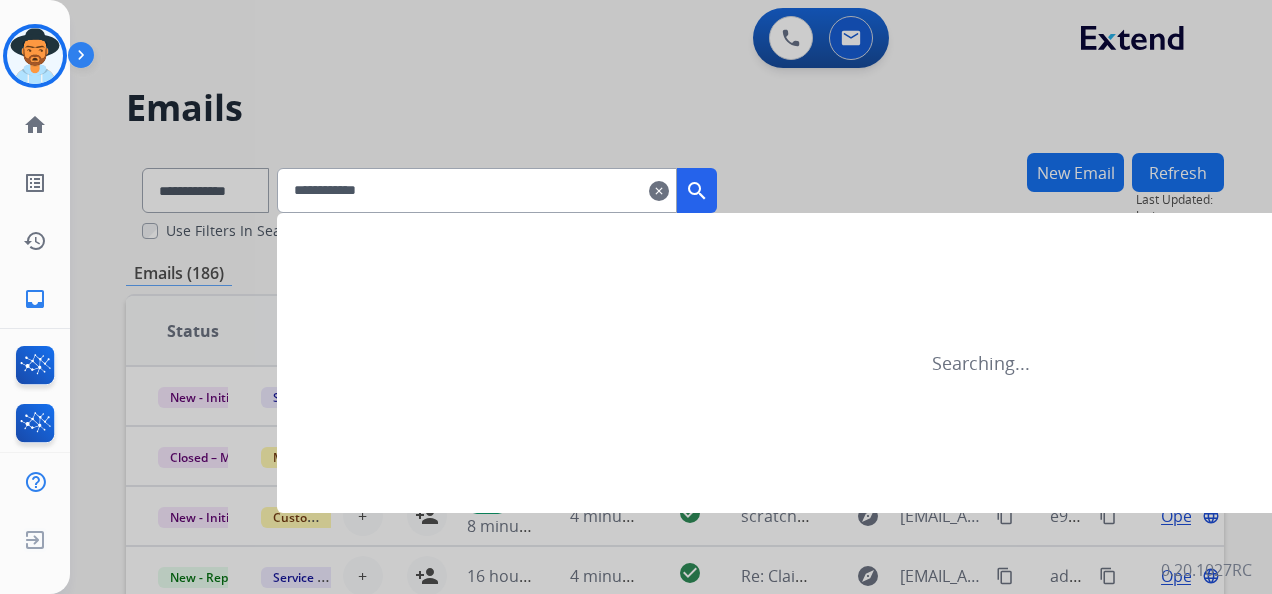 type on "**********" 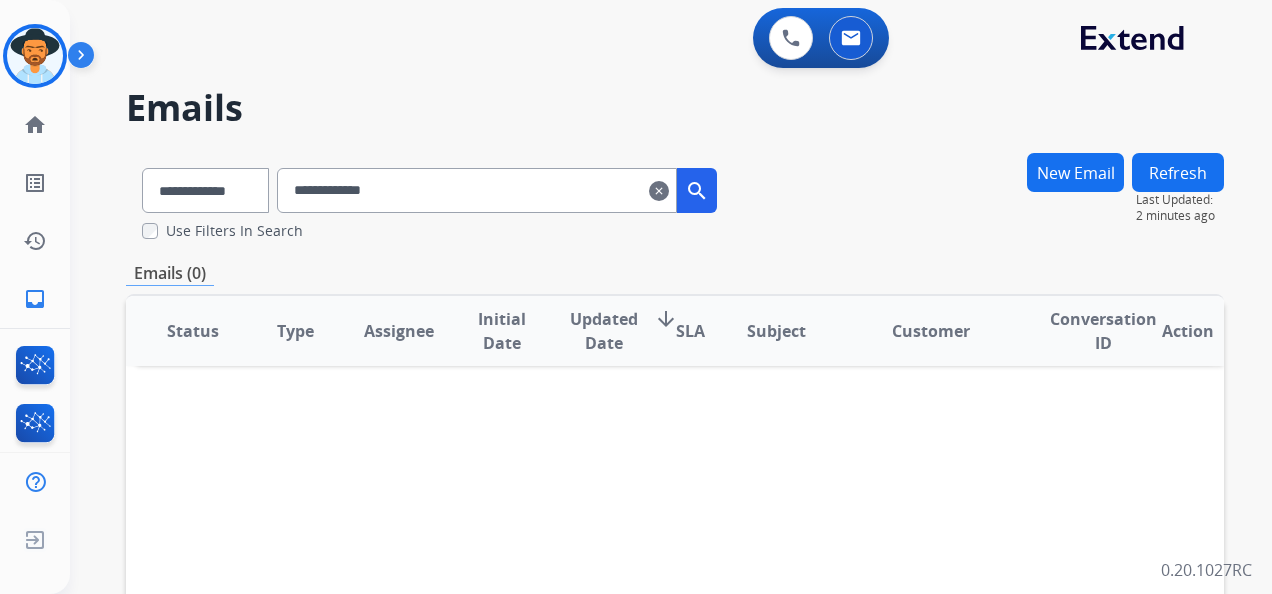 click on "clear" at bounding box center (659, 191) 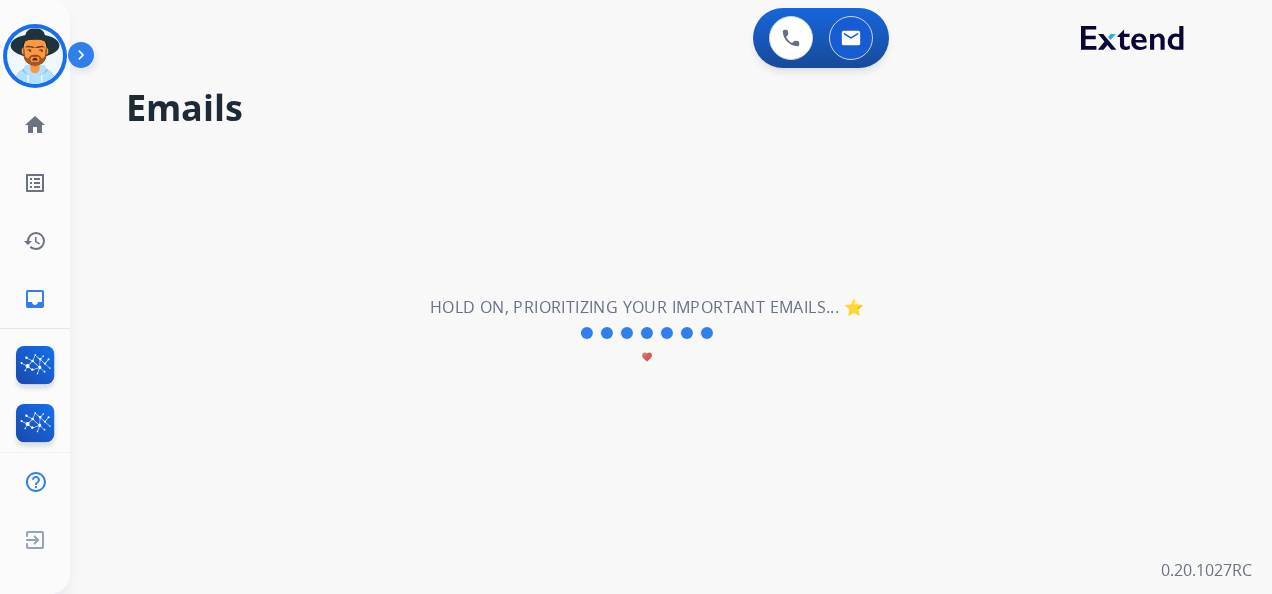 type 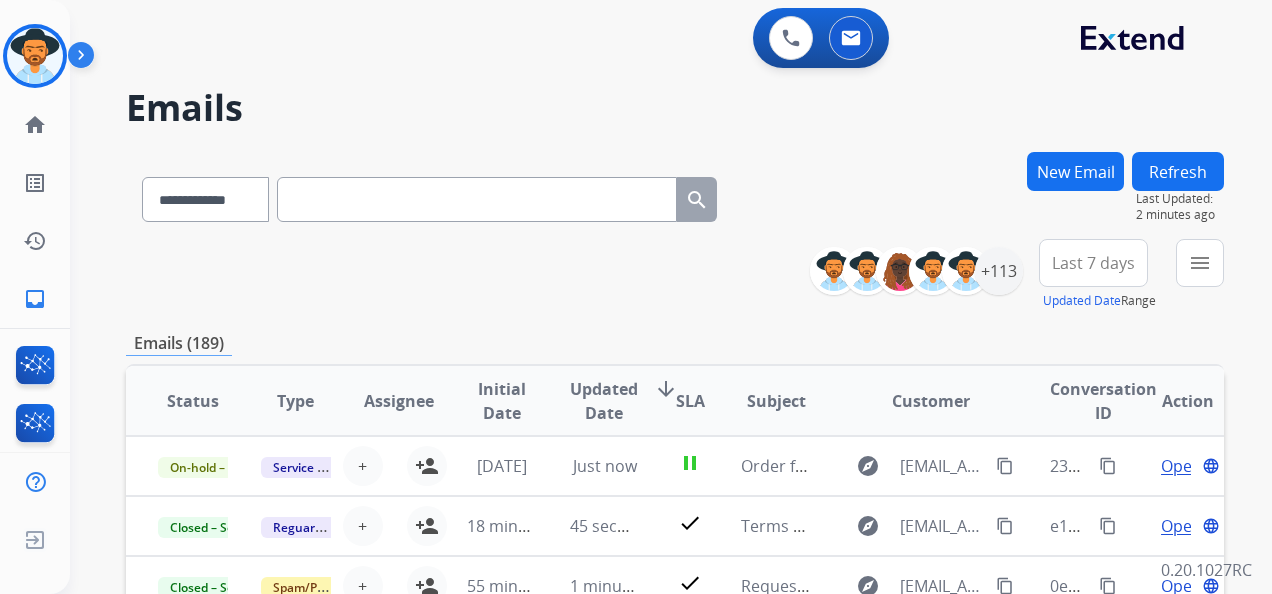 click on "Last 7 days" at bounding box center (1093, 263) 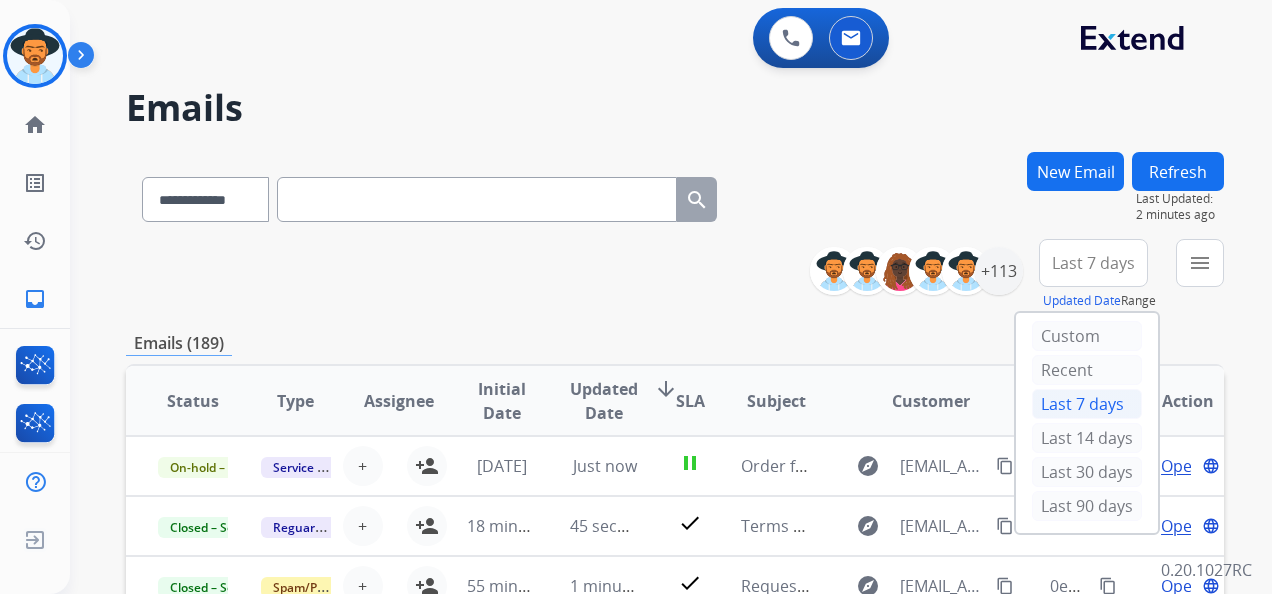 drag, startPoint x: 1095, startPoint y: 498, endPoint x: 1099, endPoint y: 484, distance: 14.56022 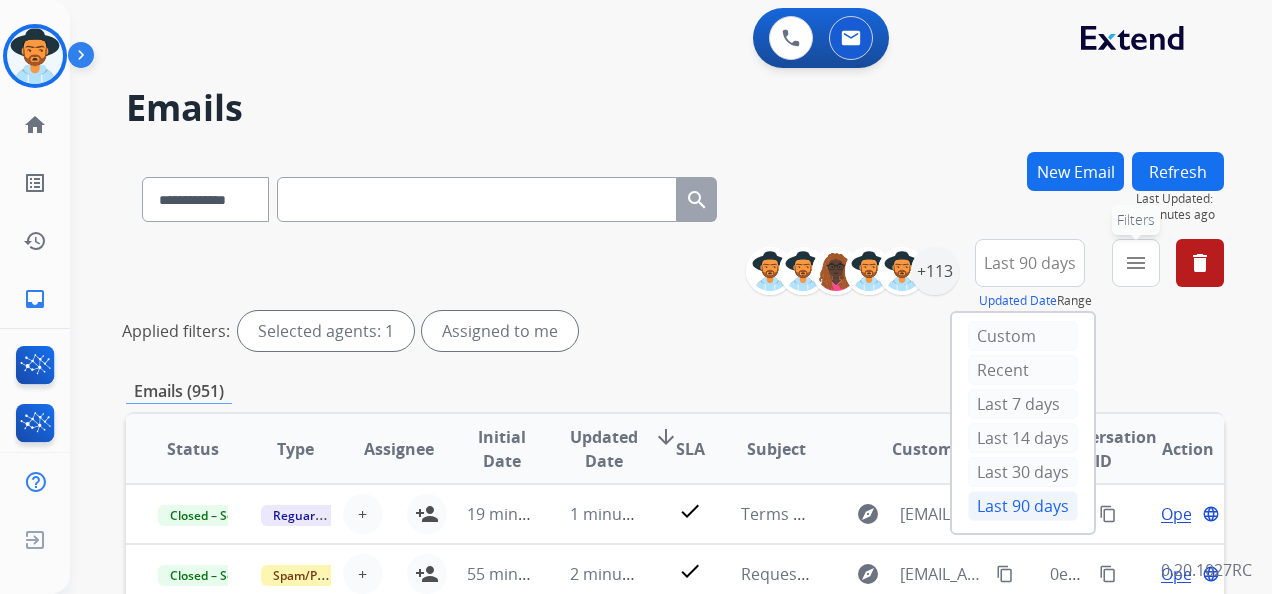 click on "menu" at bounding box center (1136, 263) 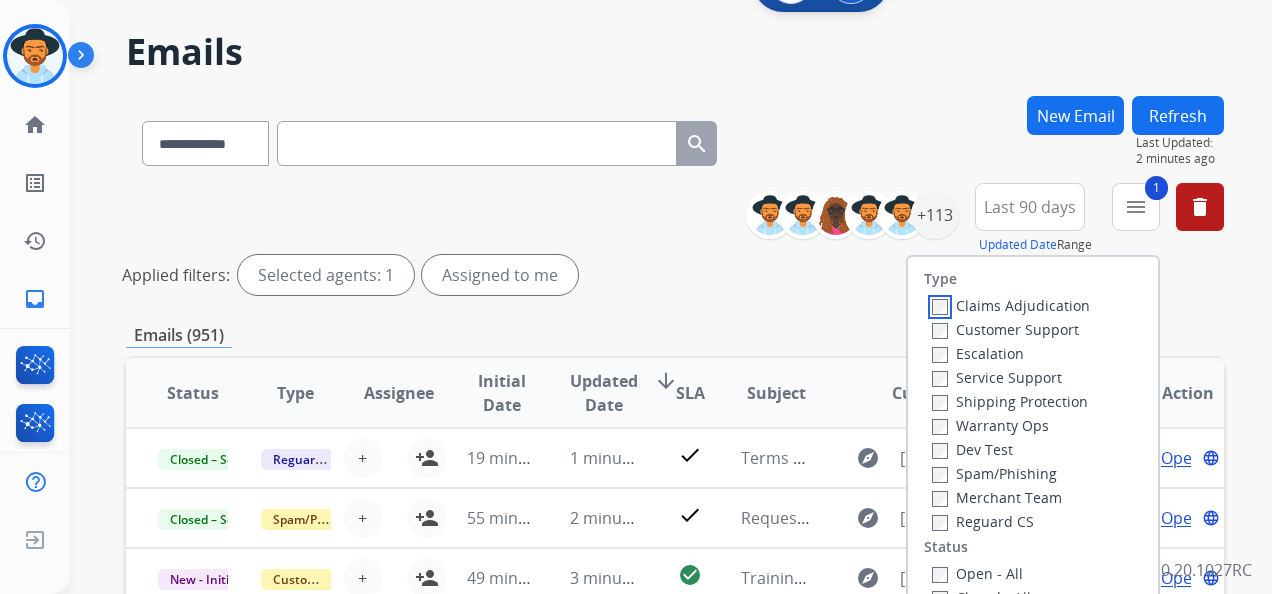scroll, scrollTop: 100, scrollLeft: 0, axis: vertical 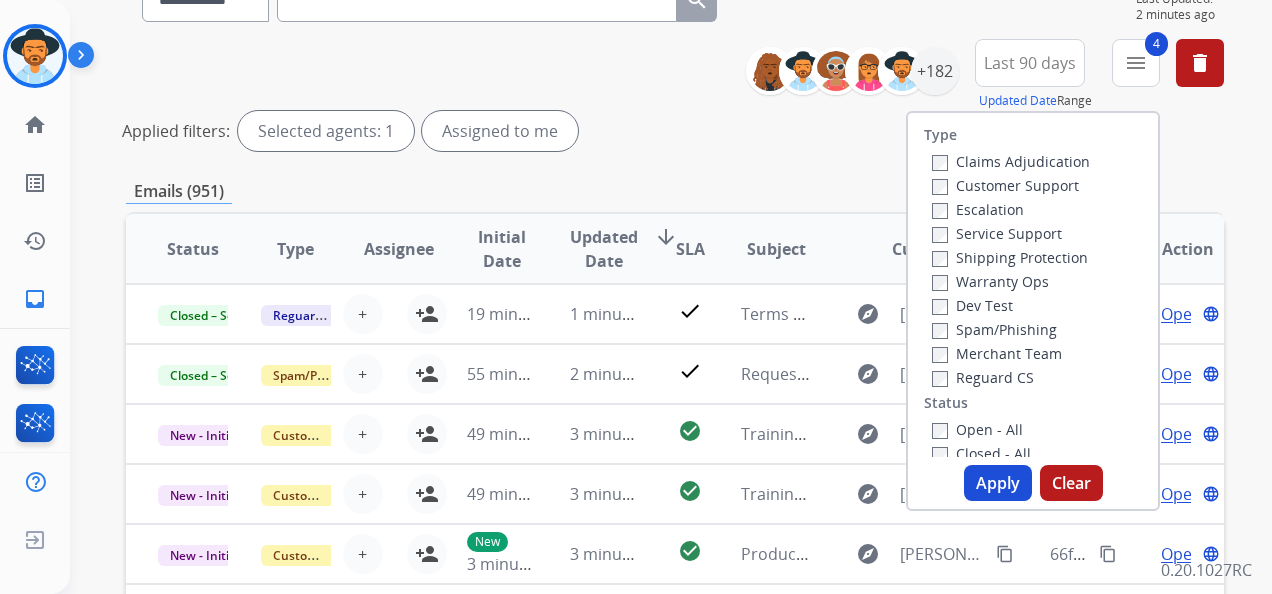 click on "Apply" at bounding box center (998, 483) 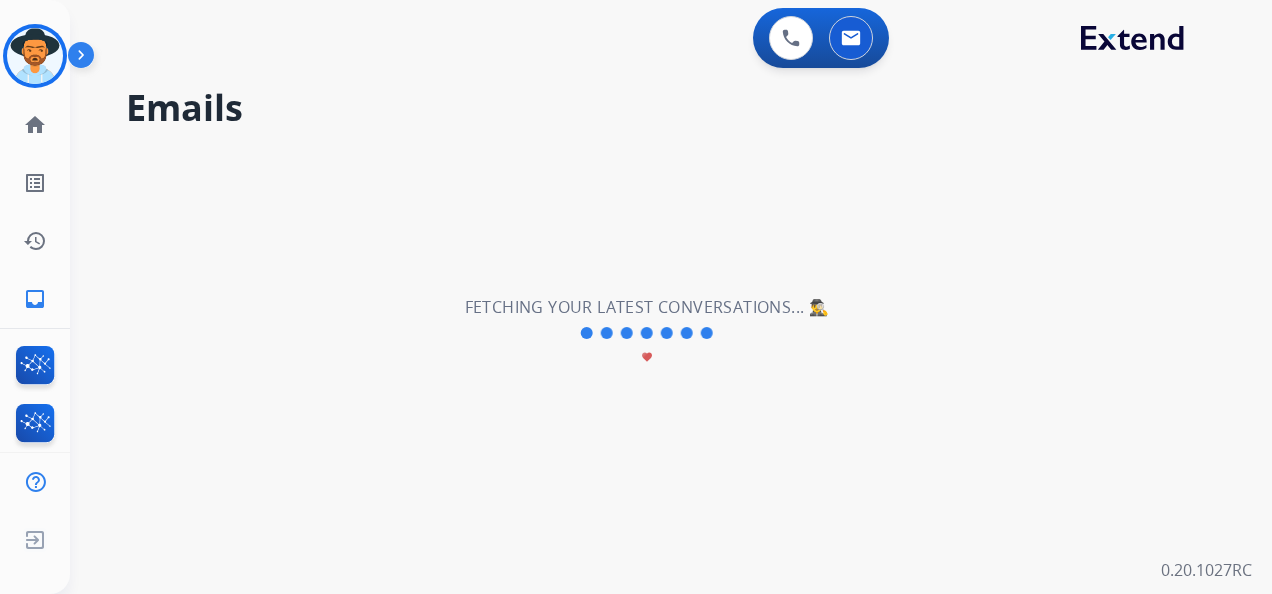 scroll, scrollTop: 0, scrollLeft: 0, axis: both 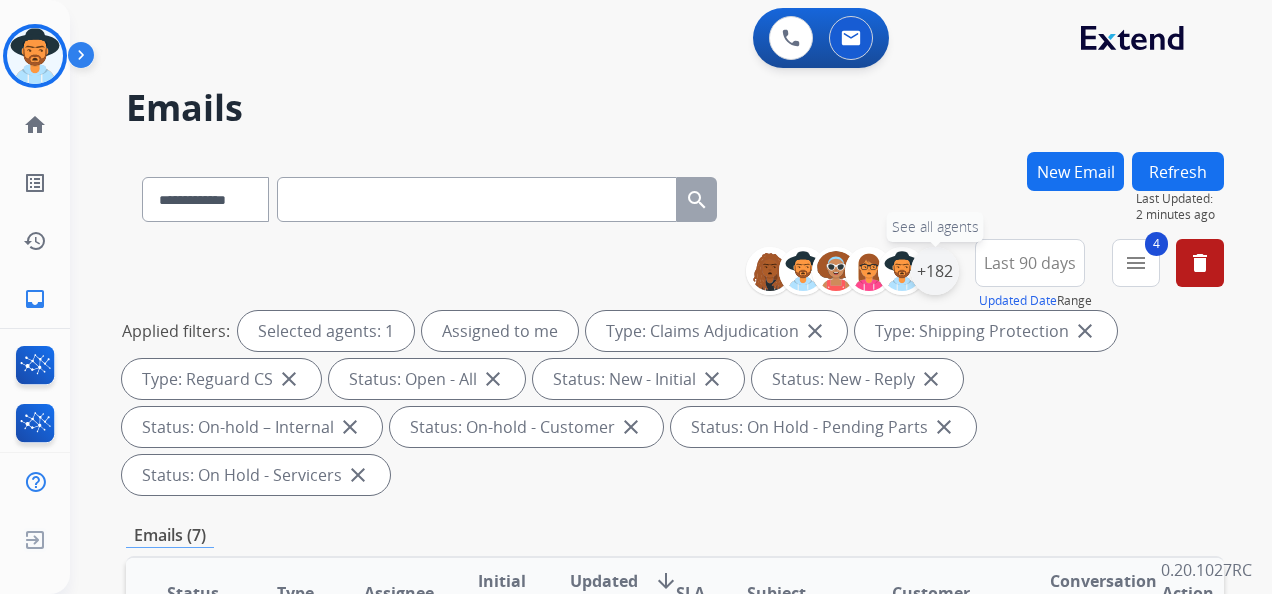 click on "+182" at bounding box center [935, 271] 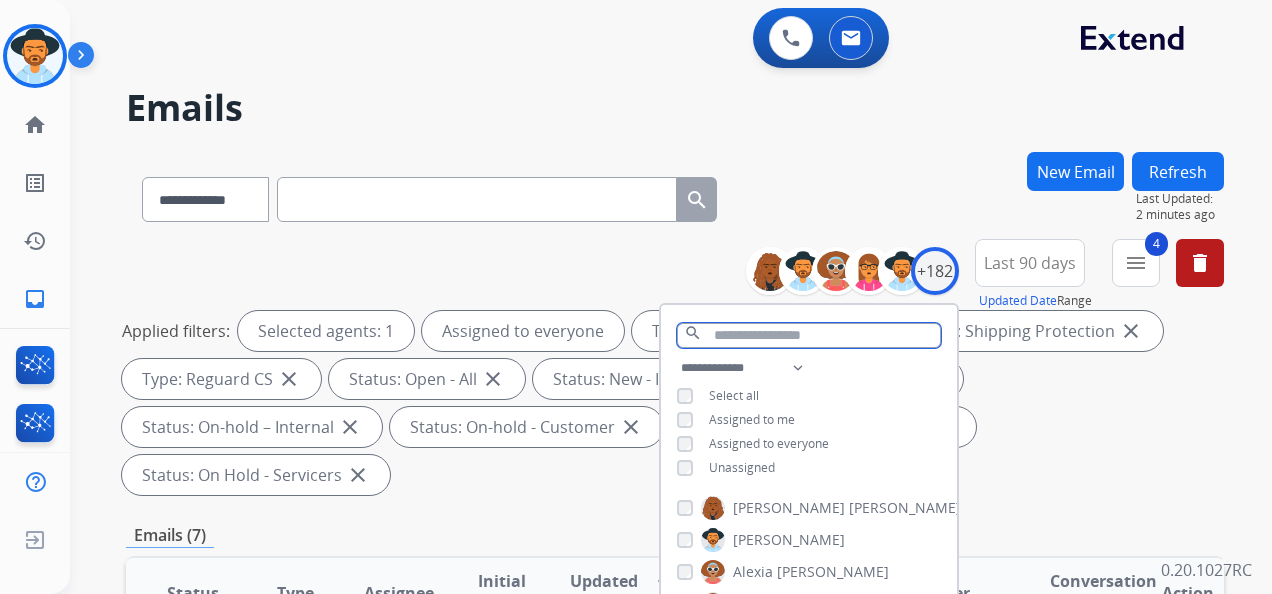 click at bounding box center [809, 335] 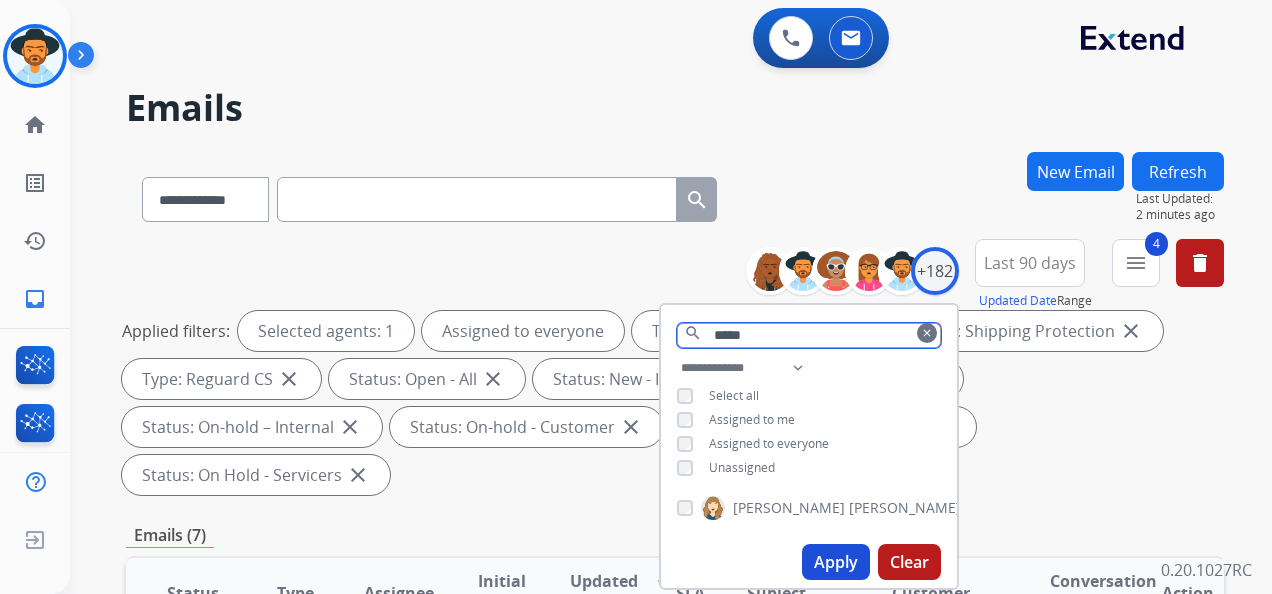 type on "*****" 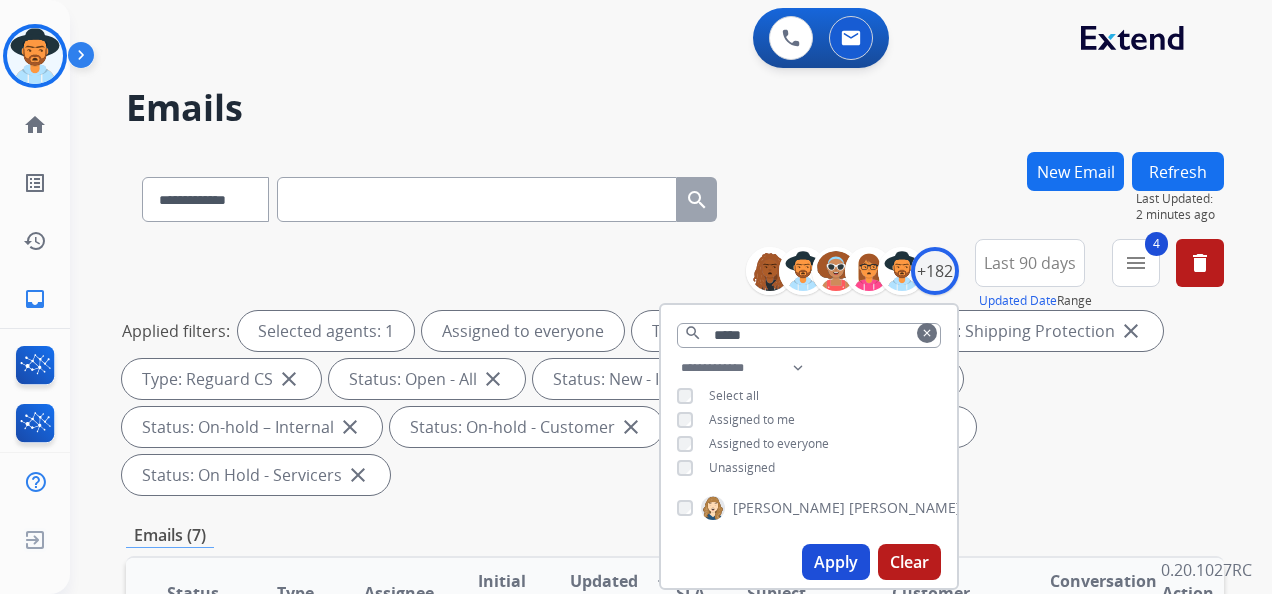 click on "[PERSON_NAME]" at bounding box center (789, 508) 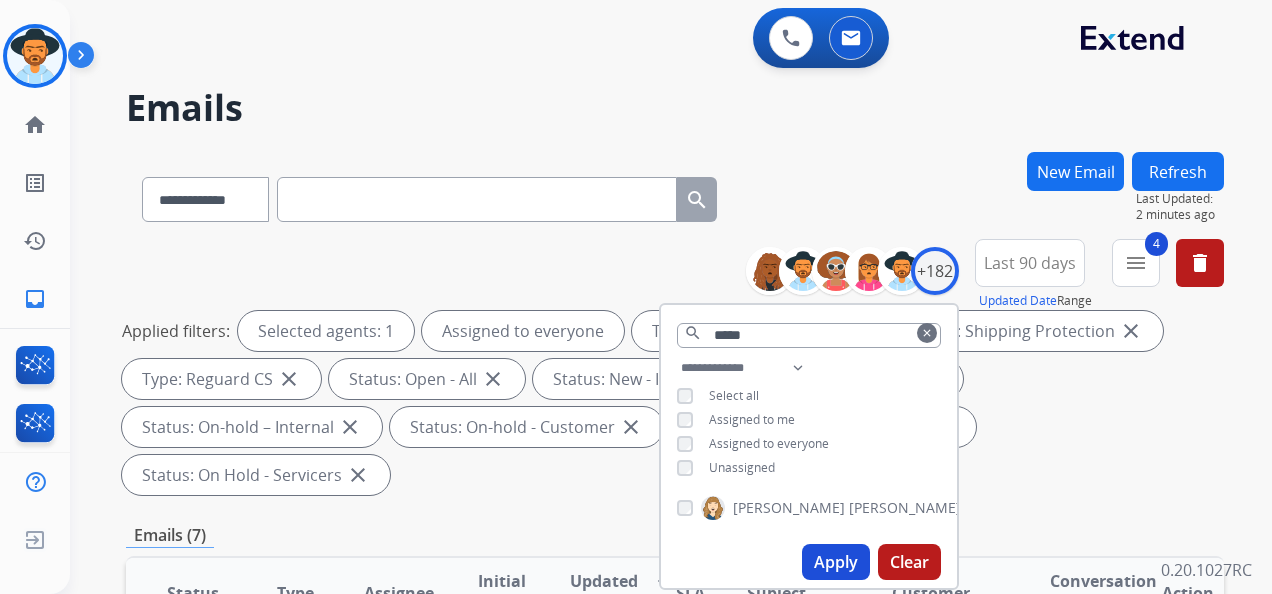 click on "Apply" at bounding box center (836, 562) 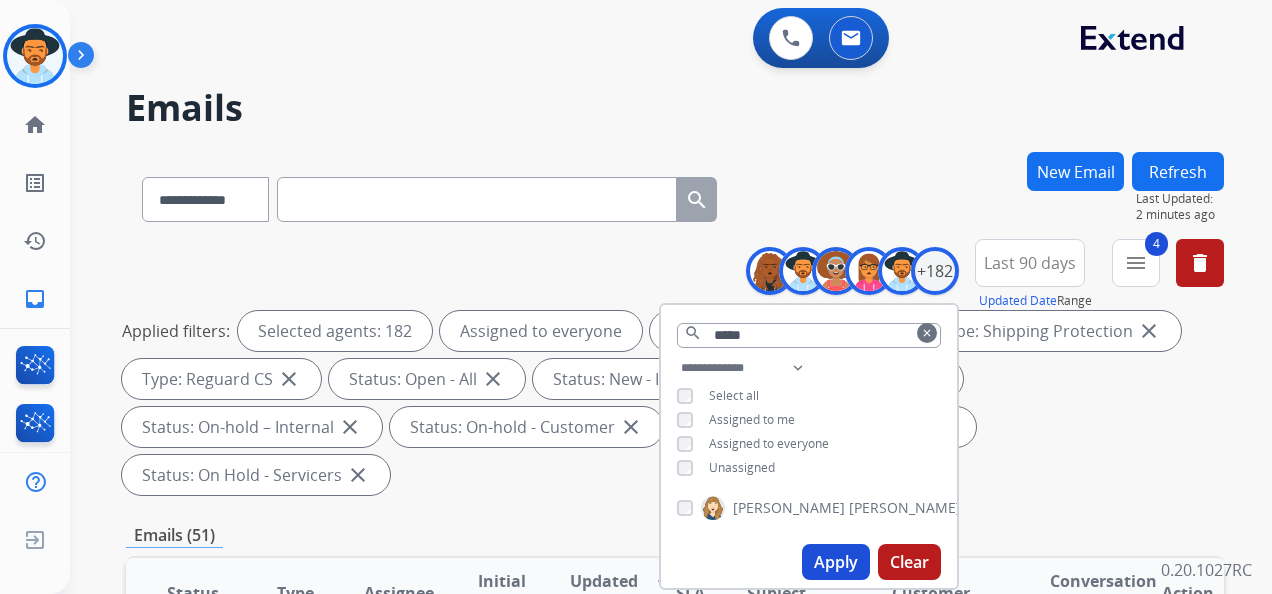 click on "**********" at bounding box center [675, 371] 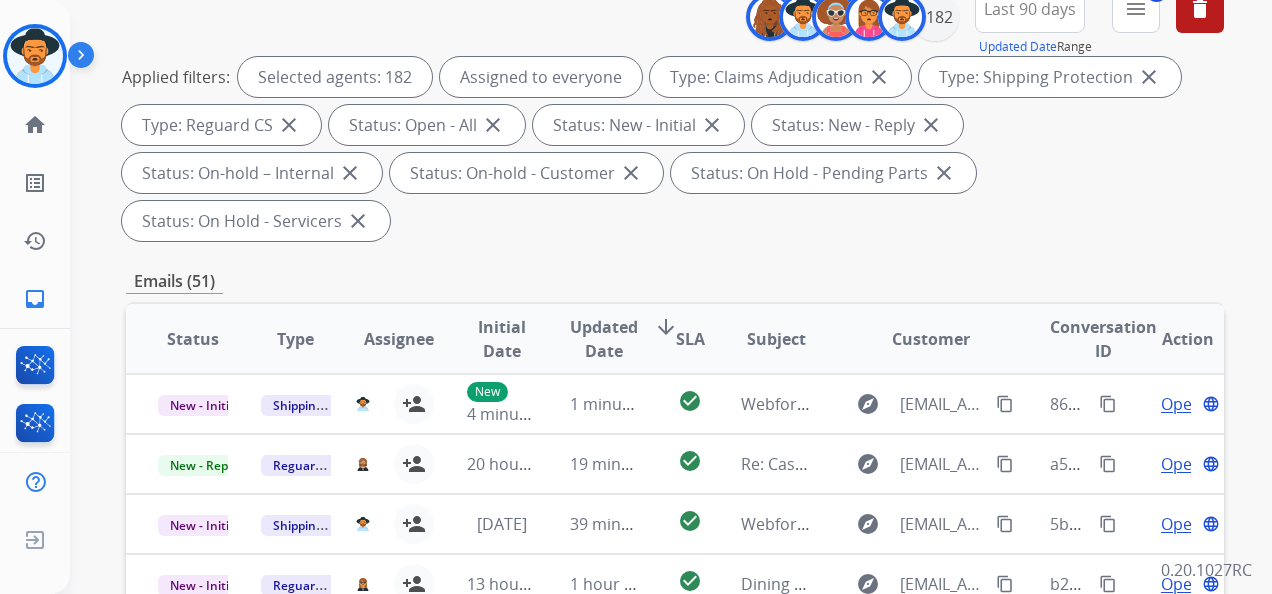 scroll, scrollTop: 300, scrollLeft: 0, axis: vertical 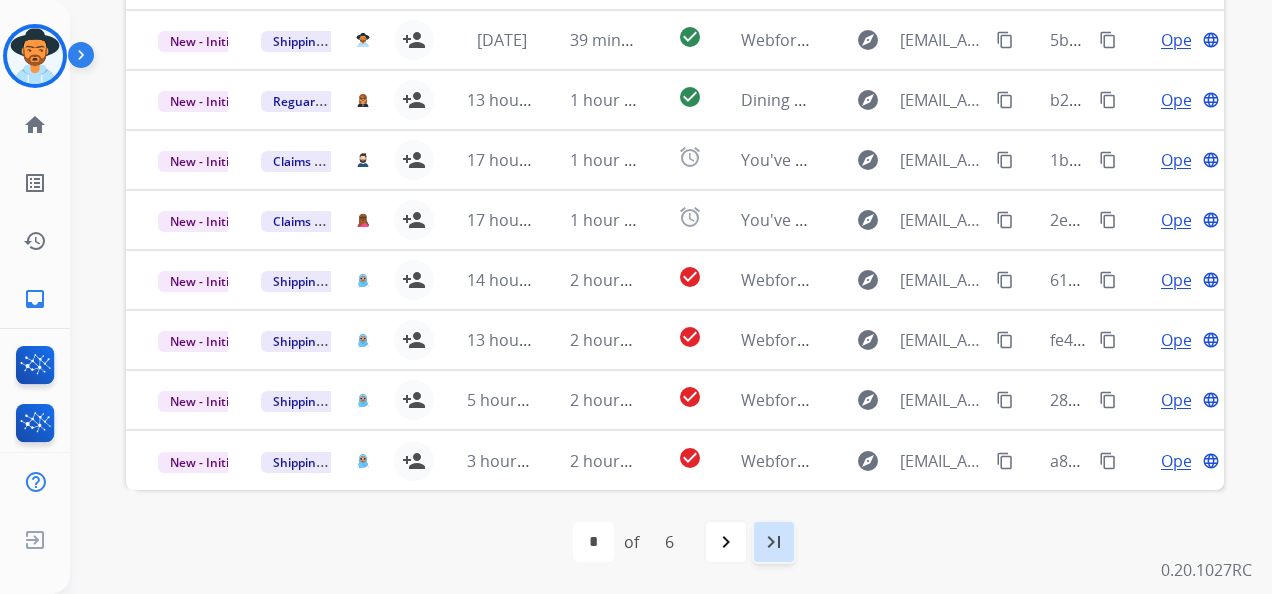 click on "last_page" at bounding box center (774, 542) 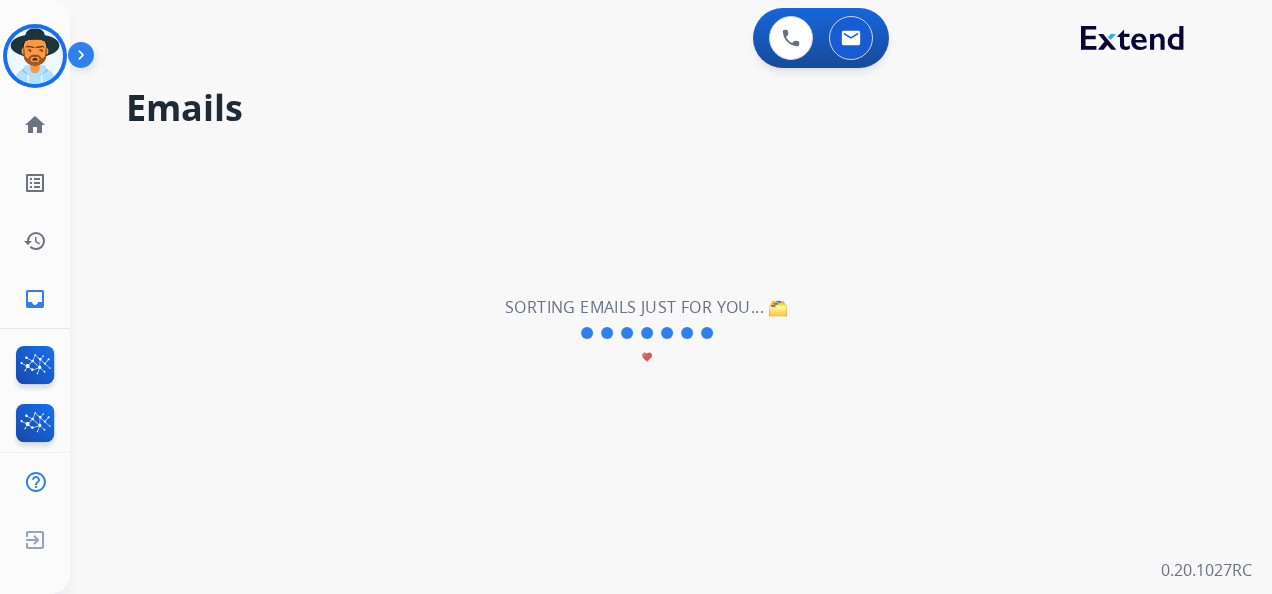 scroll, scrollTop: 0, scrollLeft: 0, axis: both 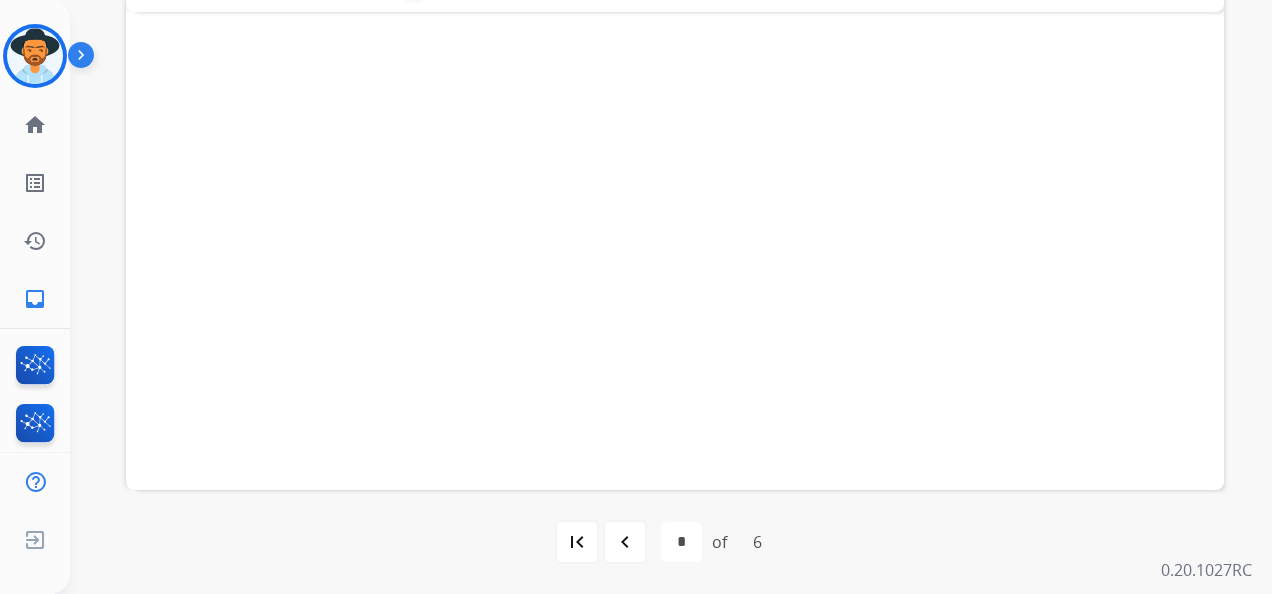 click on "first_page" at bounding box center [577, 542] 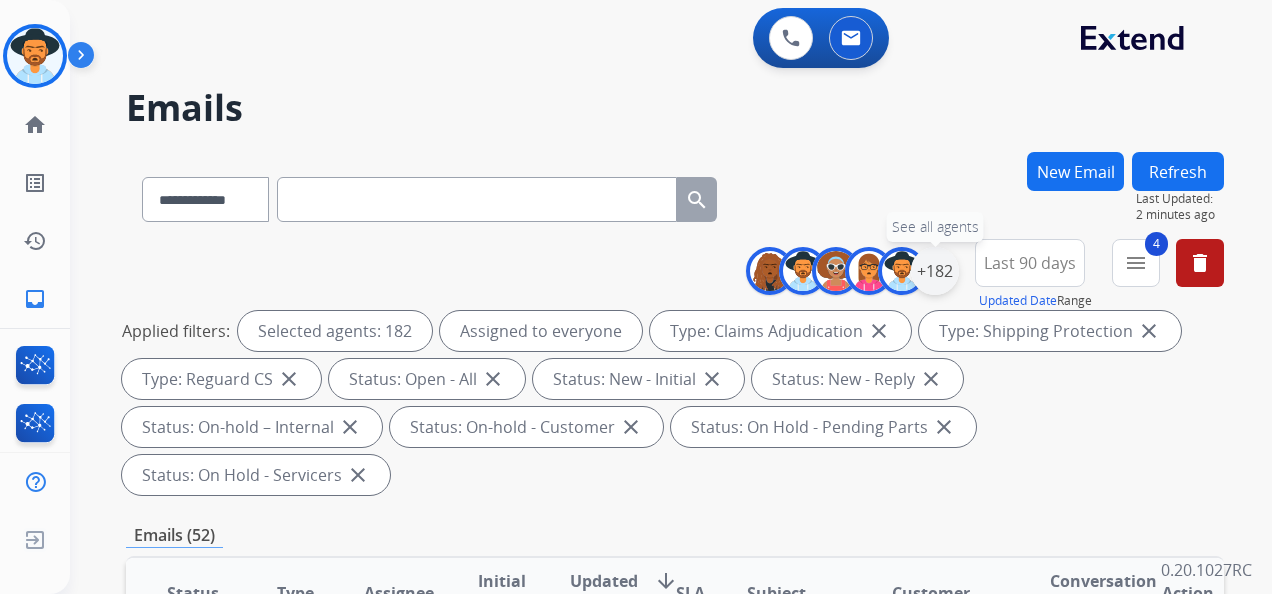 click on "+182" at bounding box center [935, 271] 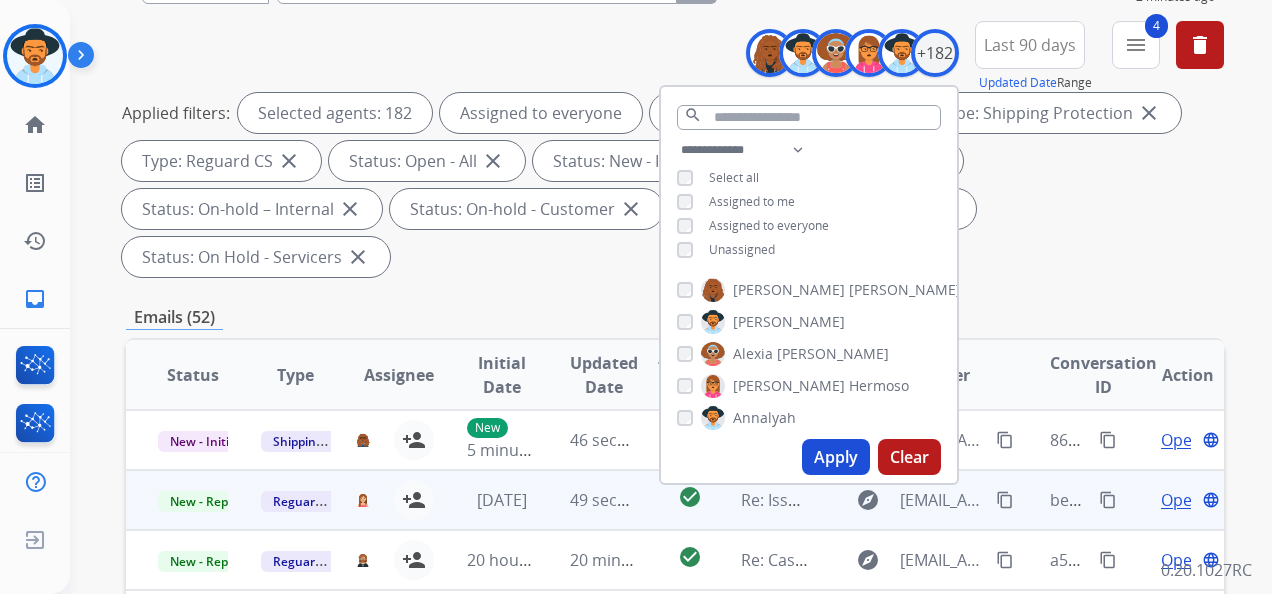 scroll, scrollTop: 300, scrollLeft: 0, axis: vertical 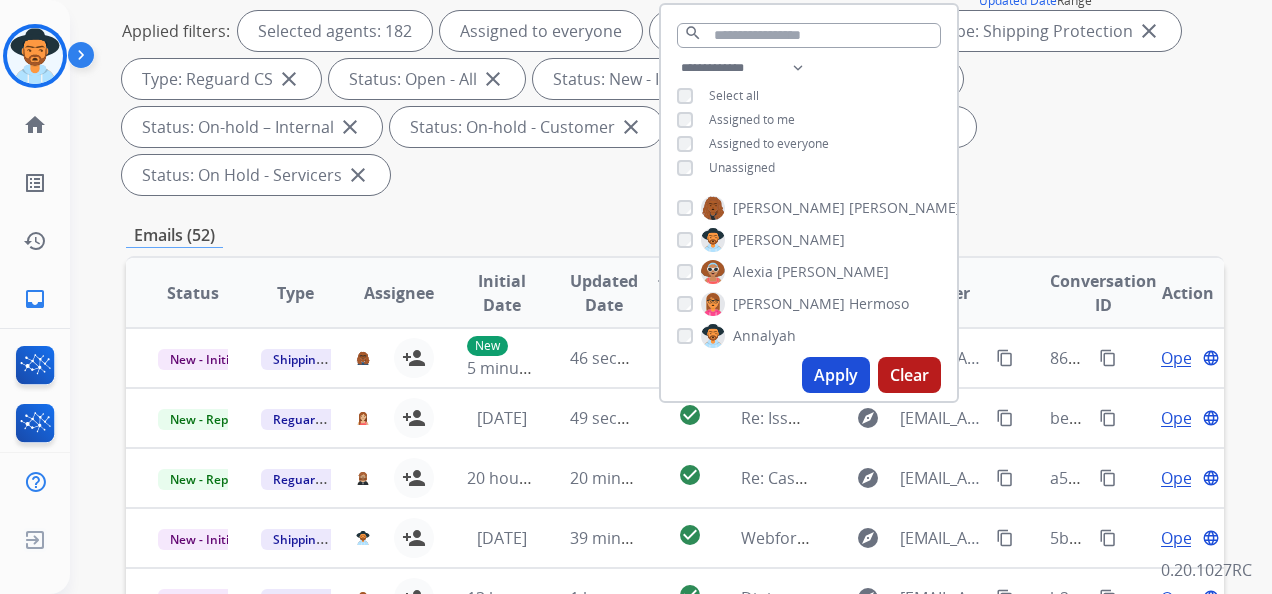 click on "Applied filters:  Selected agents: 182  Assigned to everyone  Type: Claims Adjudication  close  Type: Shipping Protection  close  Type: Reguard CS  close  Status: Open - All  close  Status: New - Initial  close  Status: New - Reply  close  Status: On-hold – Internal  close  Status: On-hold - Customer  close  Status: On Hold - Pending Parts  close  Status: On Hold - Servicers  close" at bounding box center [671, 103] 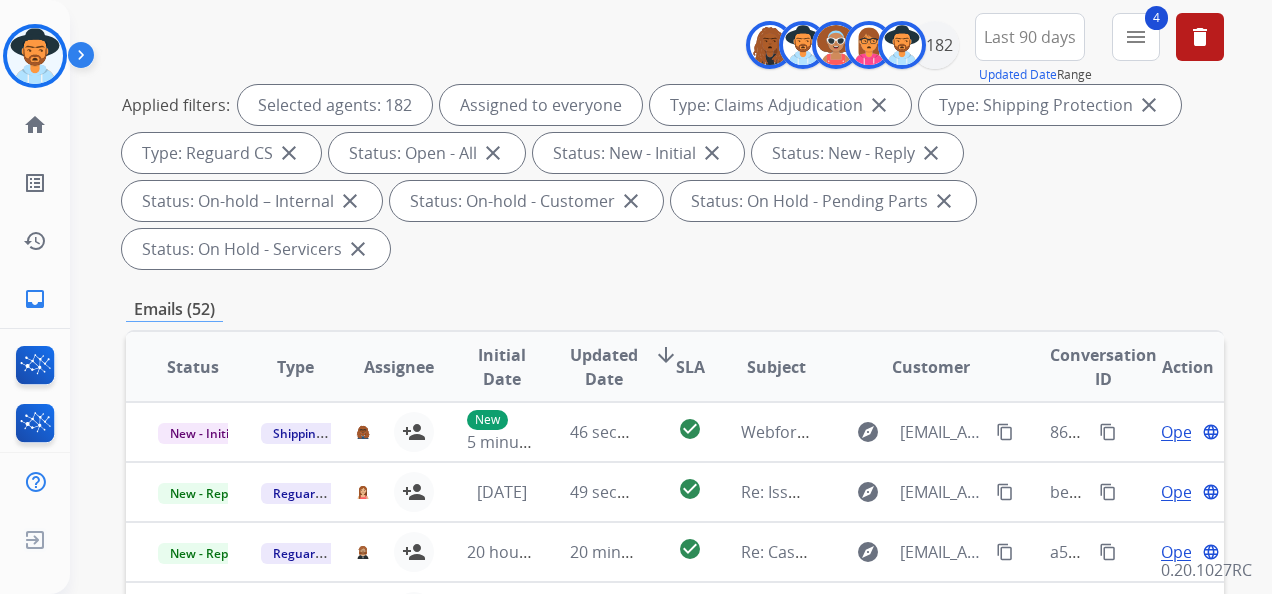 scroll, scrollTop: 100, scrollLeft: 0, axis: vertical 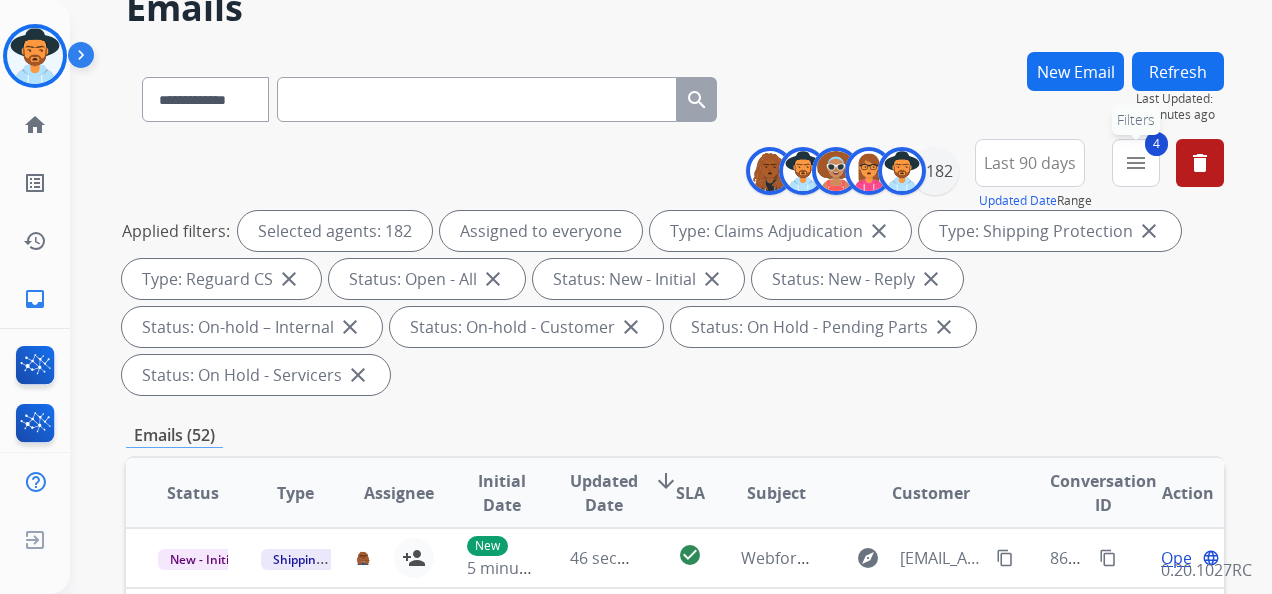click on "menu" at bounding box center (1136, 163) 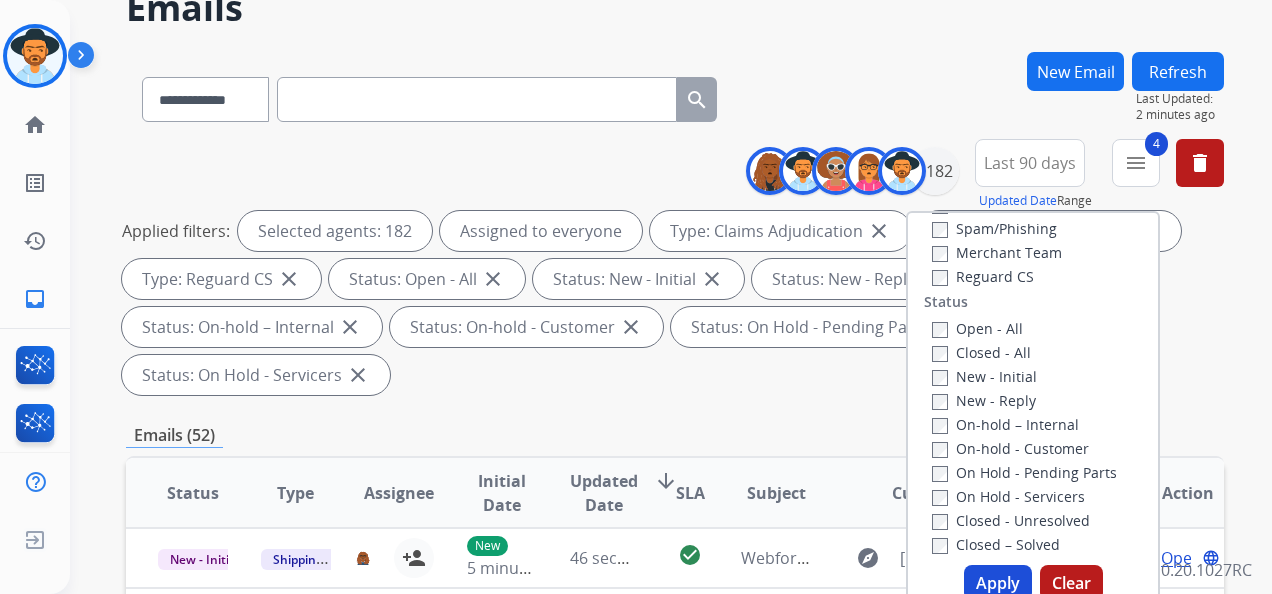 scroll, scrollTop: 200, scrollLeft: 0, axis: vertical 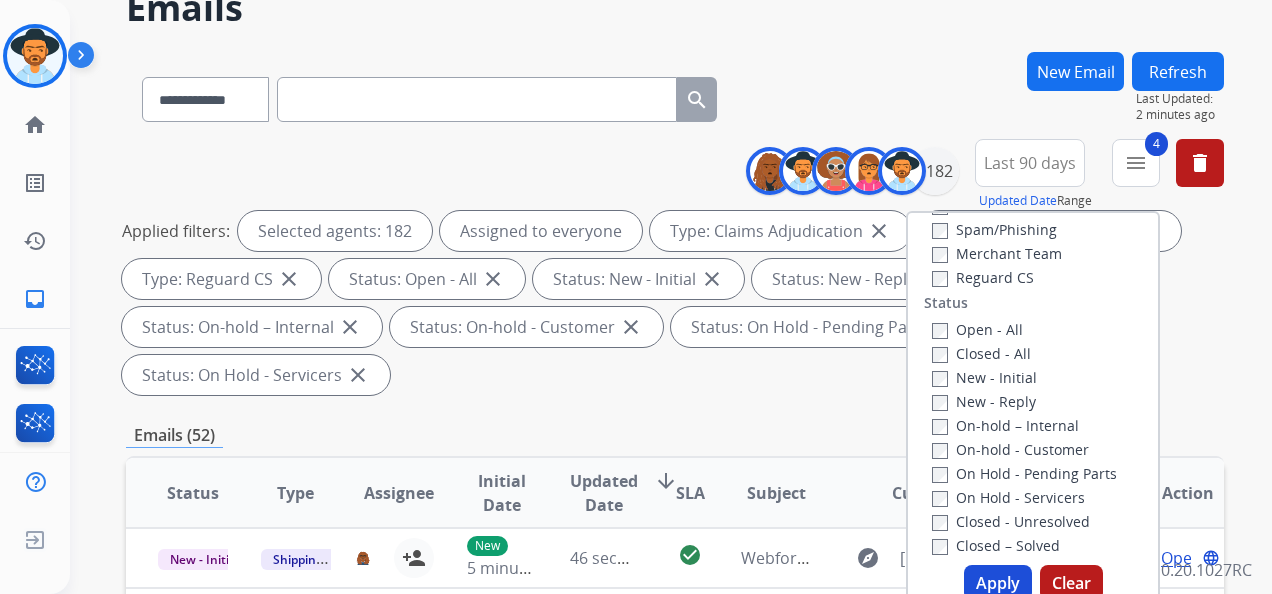click on "**********" at bounding box center (675, 95) 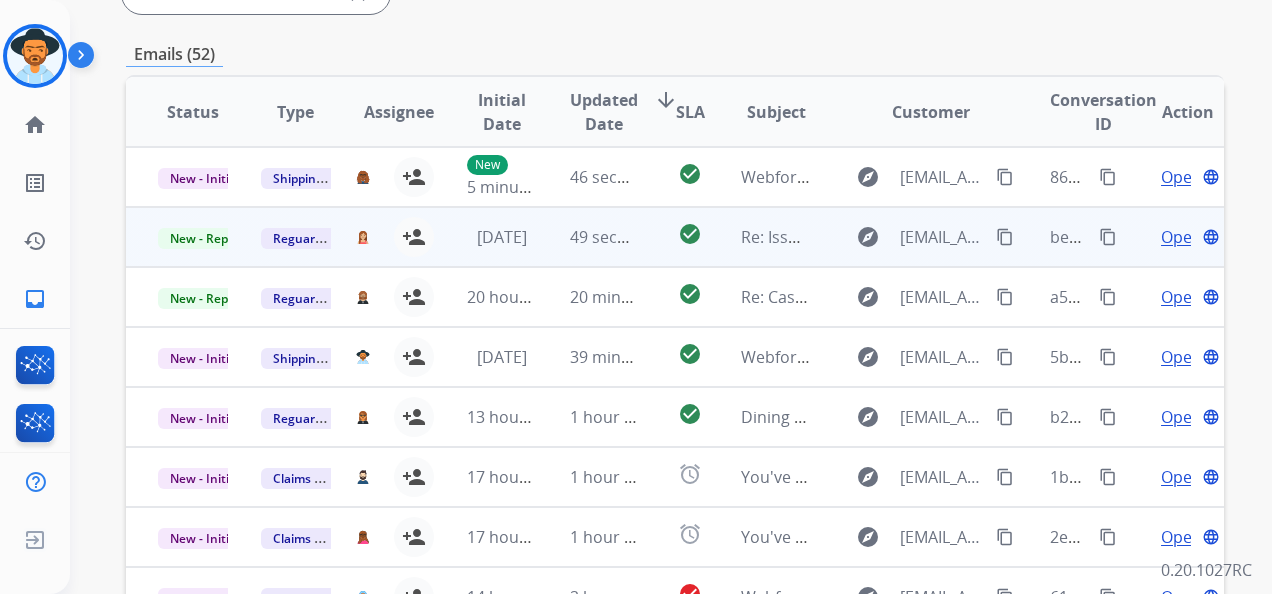 scroll, scrollTop: 500, scrollLeft: 0, axis: vertical 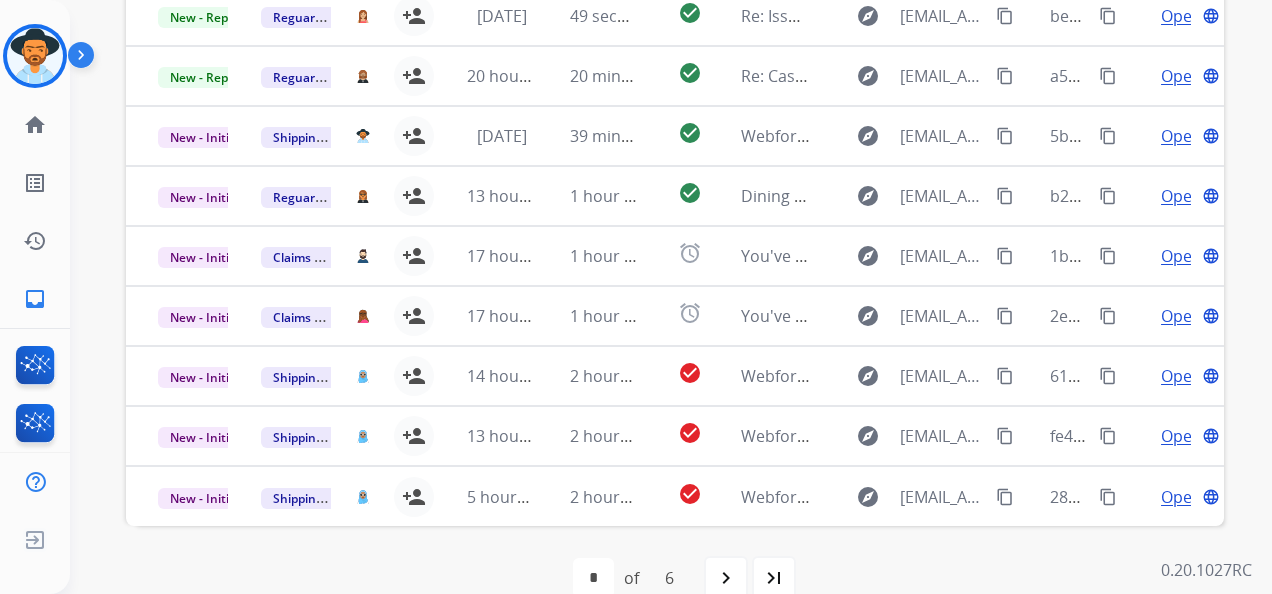 click on "navigate_next" at bounding box center [726, 578] 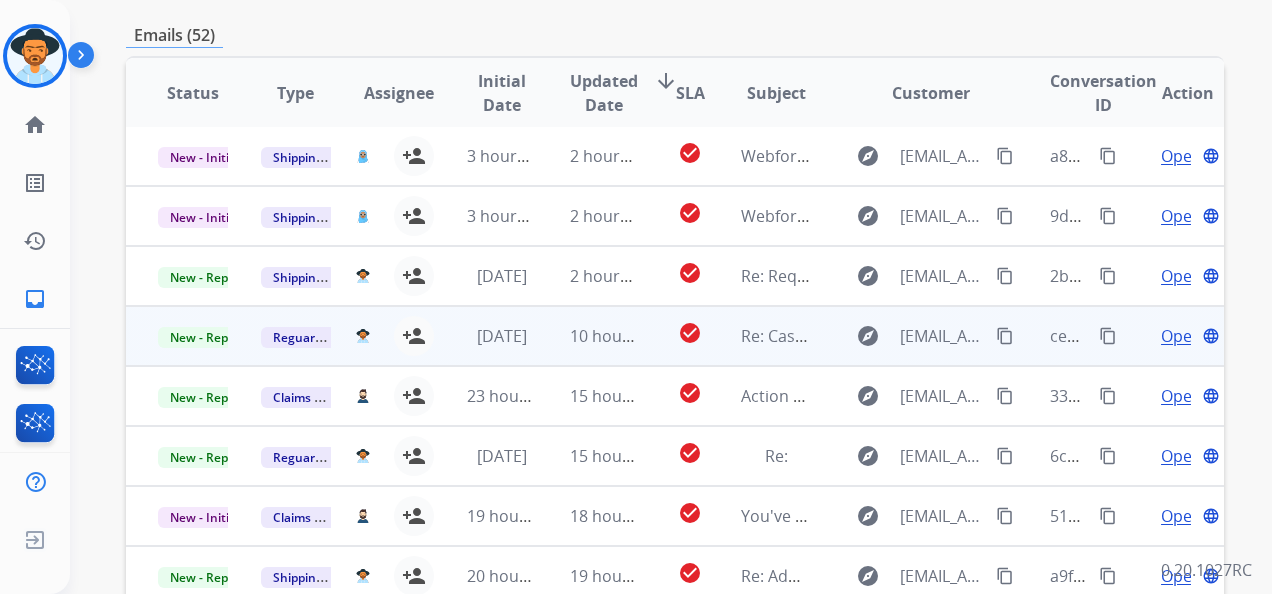 scroll, scrollTop: 600, scrollLeft: 0, axis: vertical 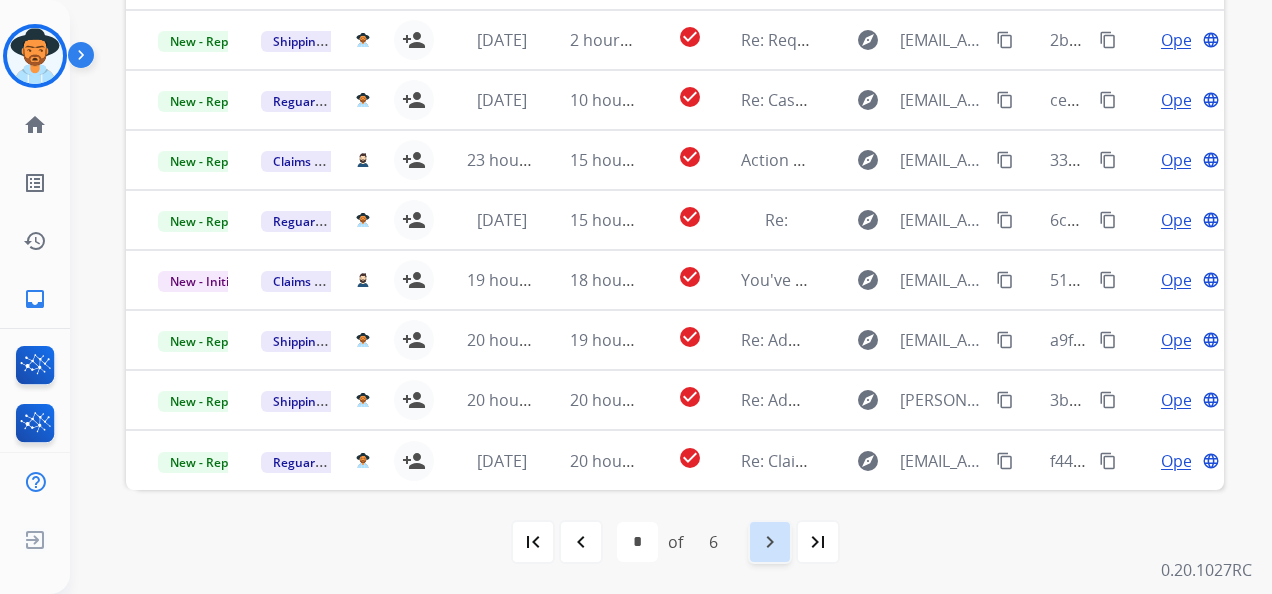 click on "navigate_next" at bounding box center (770, 542) 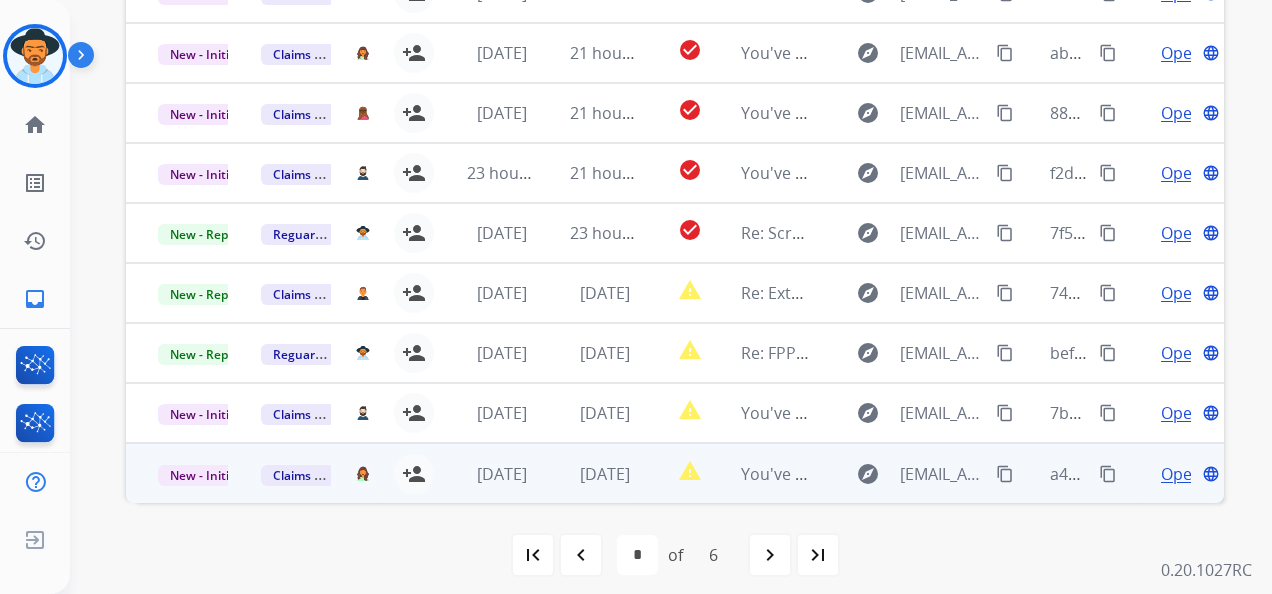 scroll, scrollTop: 736, scrollLeft: 0, axis: vertical 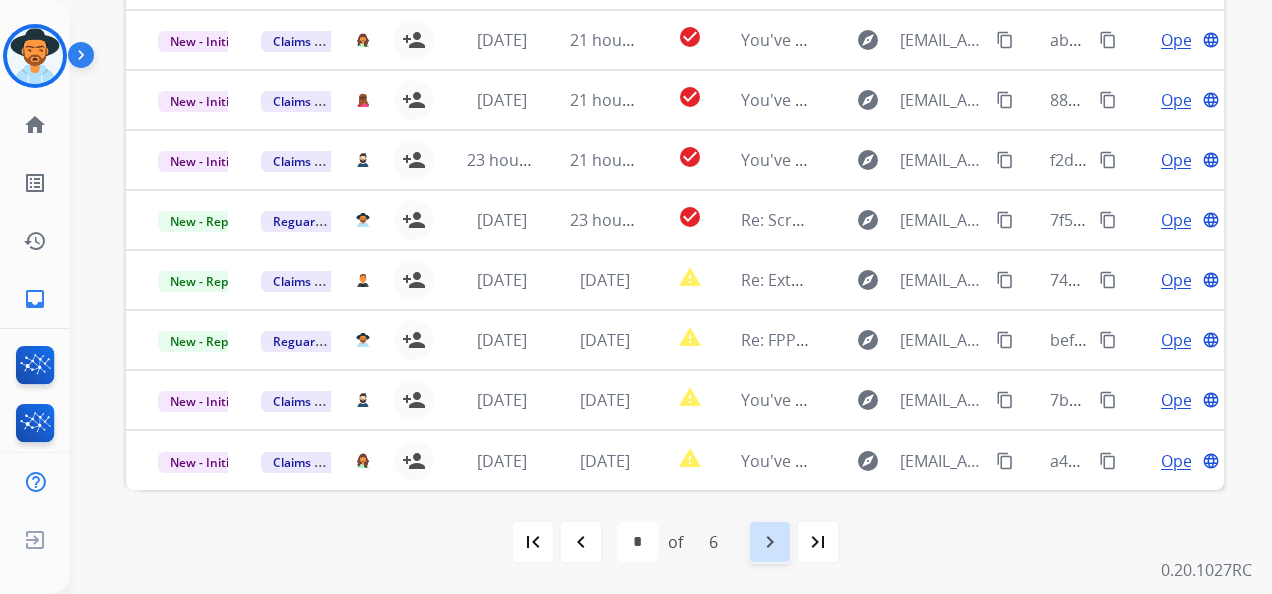 click on "navigate_next" at bounding box center [770, 542] 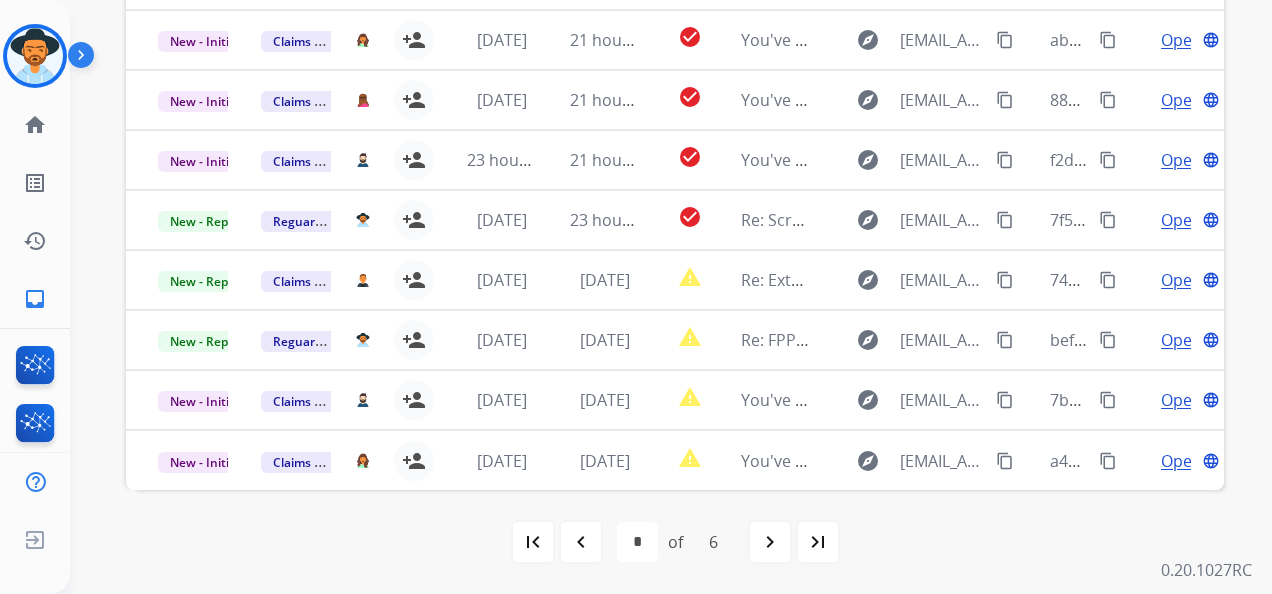 scroll, scrollTop: 0, scrollLeft: 0, axis: both 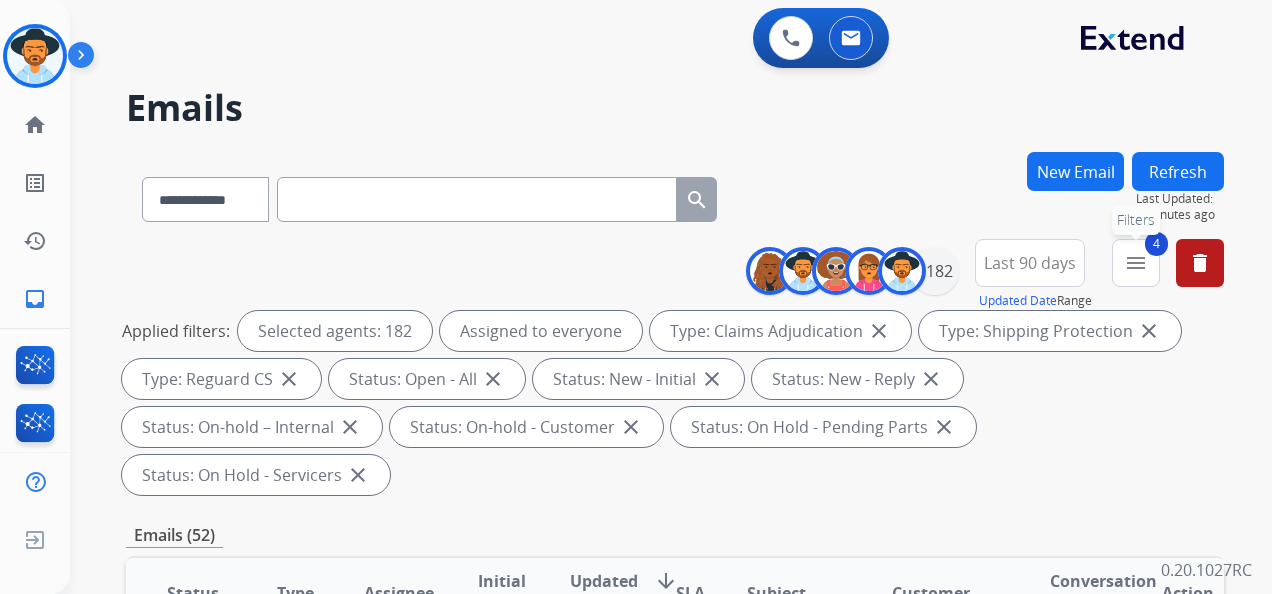 click on "4 menu  Filters" at bounding box center (1136, 263) 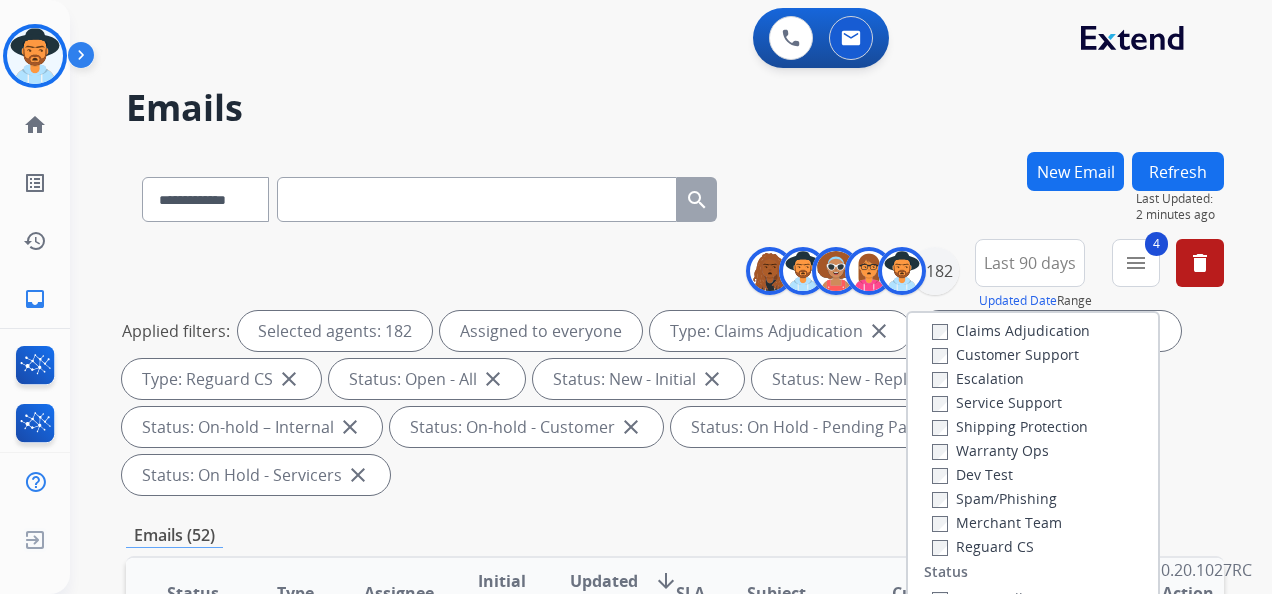 scroll, scrollTop: 0, scrollLeft: 0, axis: both 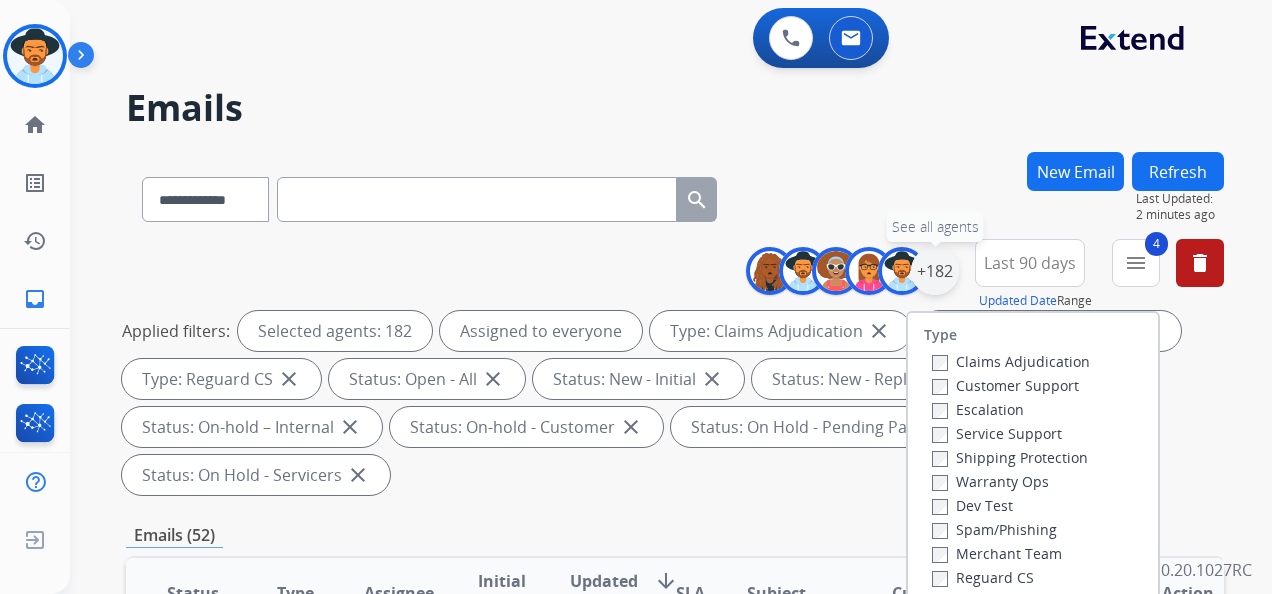 click on "+182" at bounding box center [935, 271] 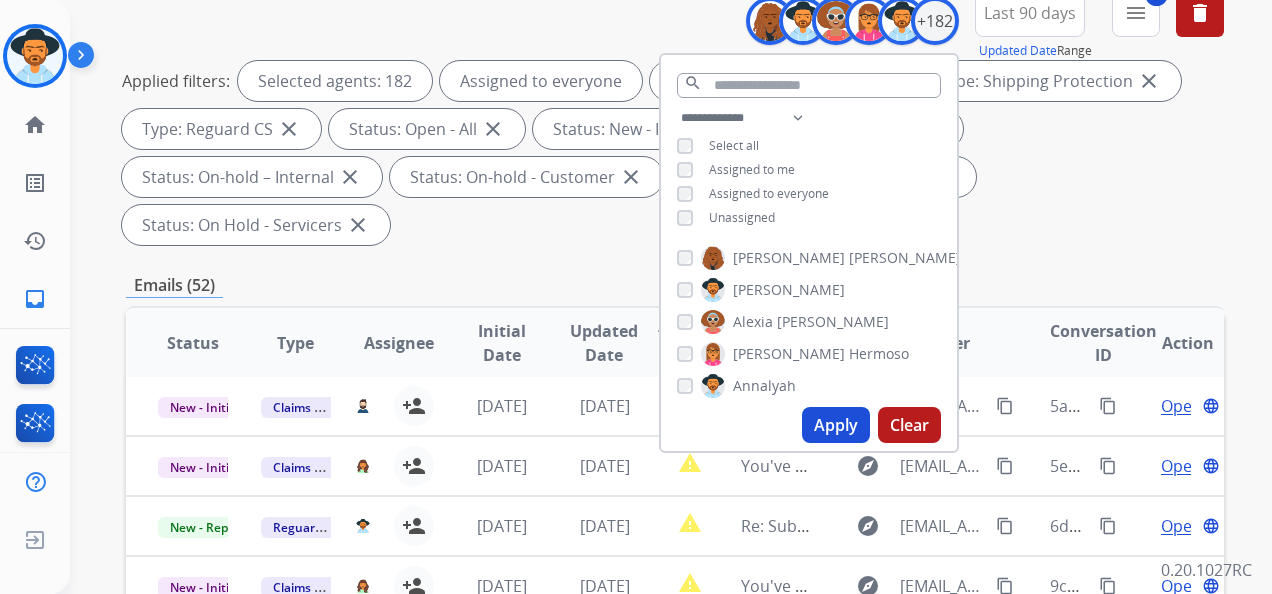 scroll, scrollTop: 300, scrollLeft: 0, axis: vertical 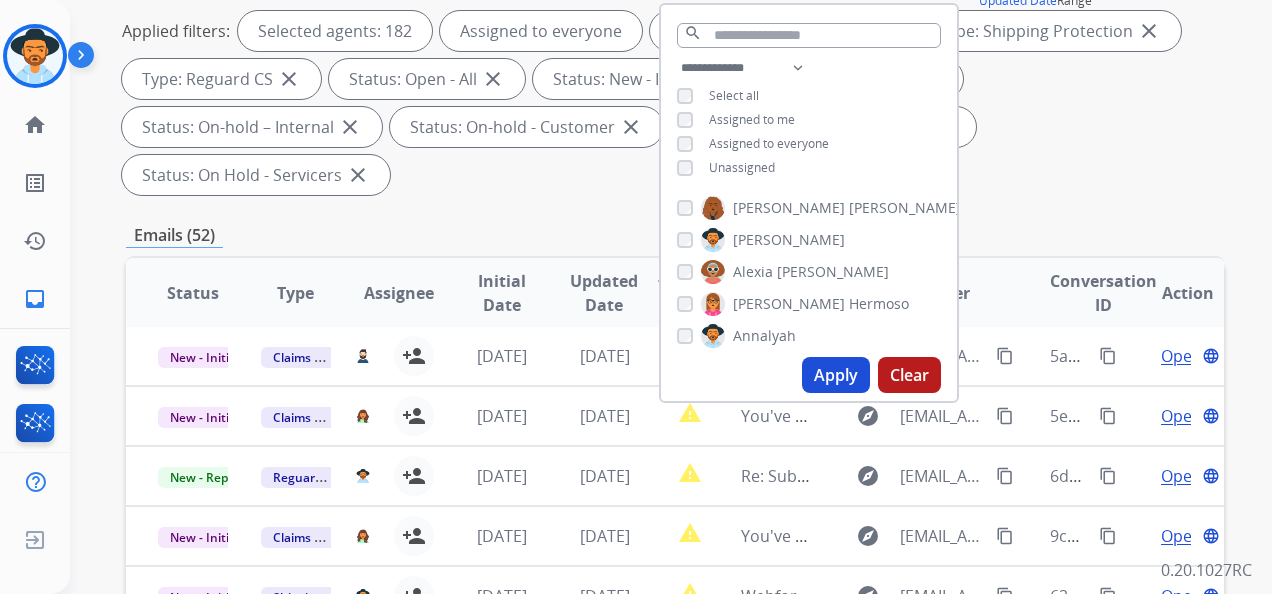 click on "**********" at bounding box center (675, 71) 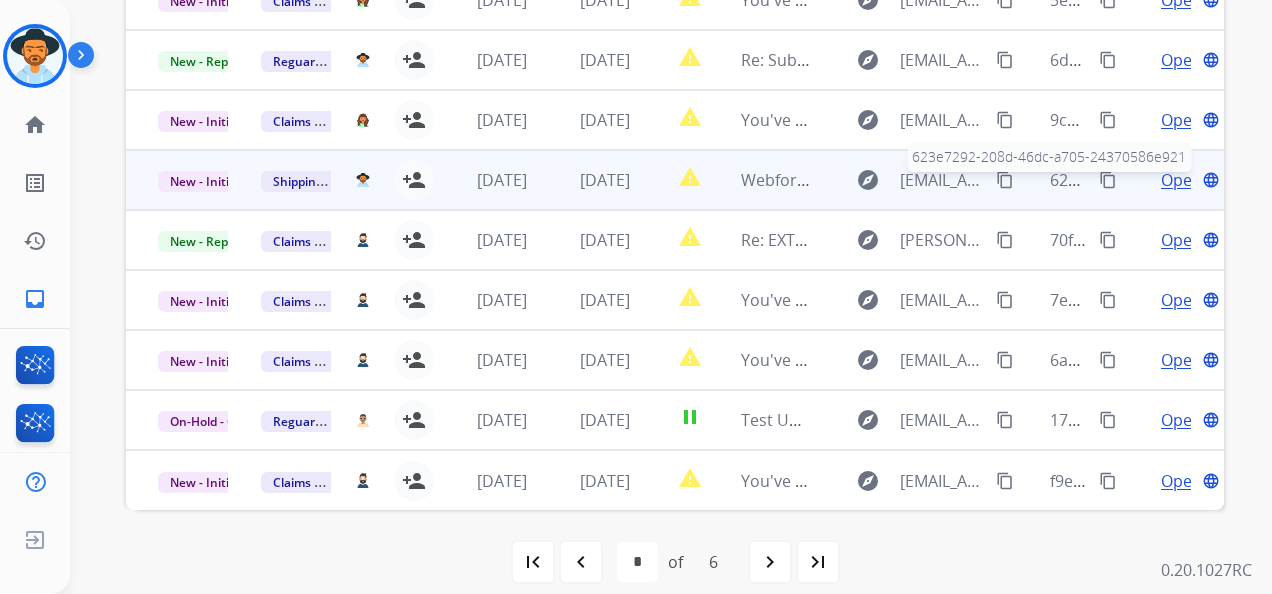 scroll, scrollTop: 736, scrollLeft: 0, axis: vertical 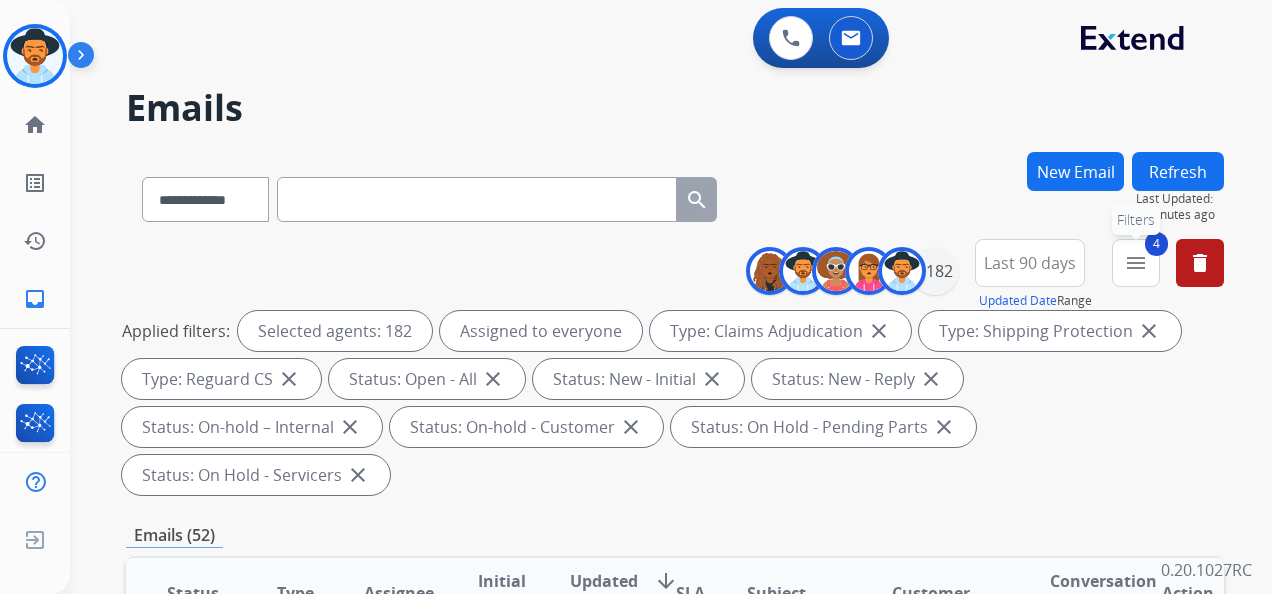 click on "menu" at bounding box center [1136, 263] 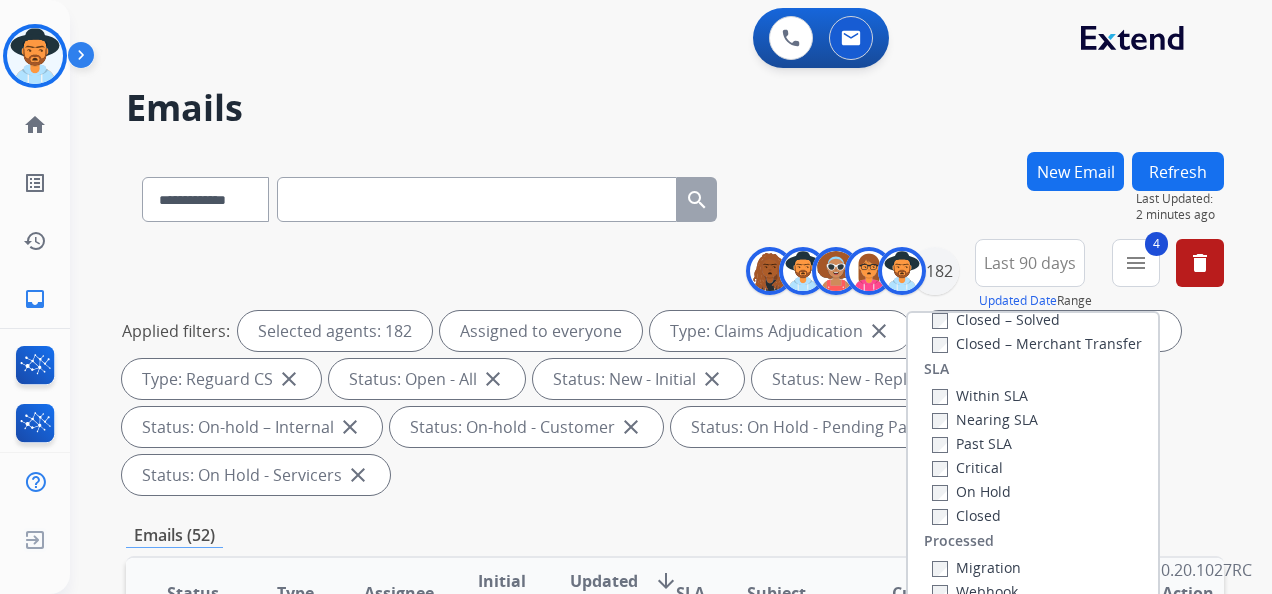 scroll, scrollTop: 528, scrollLeft: 0, axis: vertical 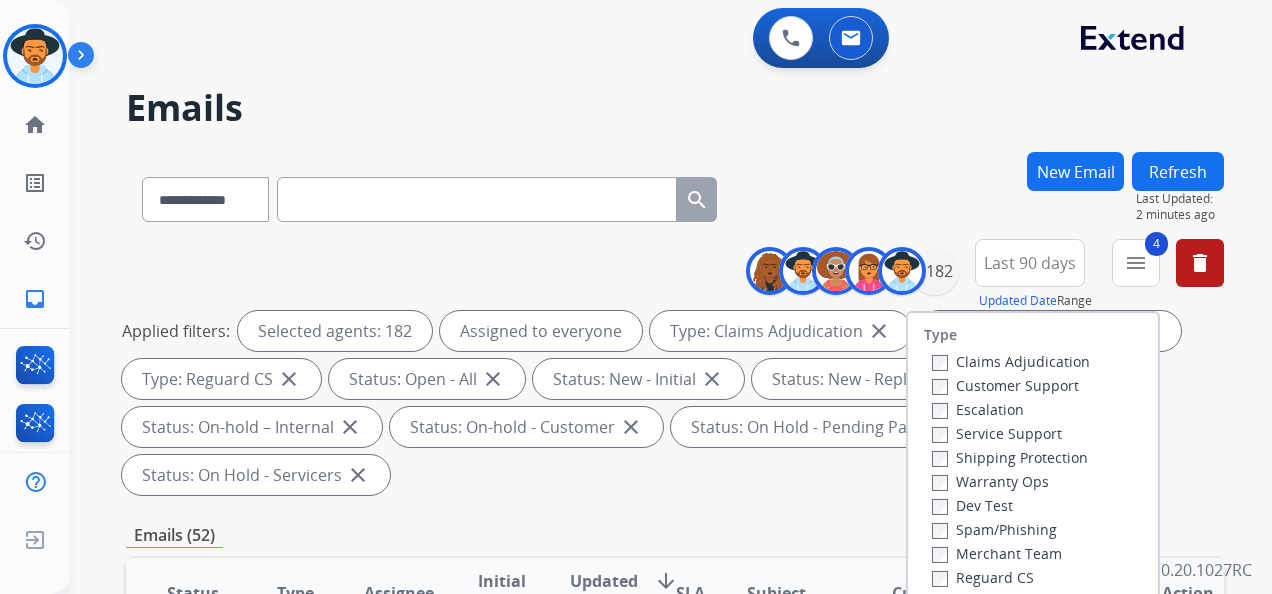 click on "**********" at bounding box center [647, 369] 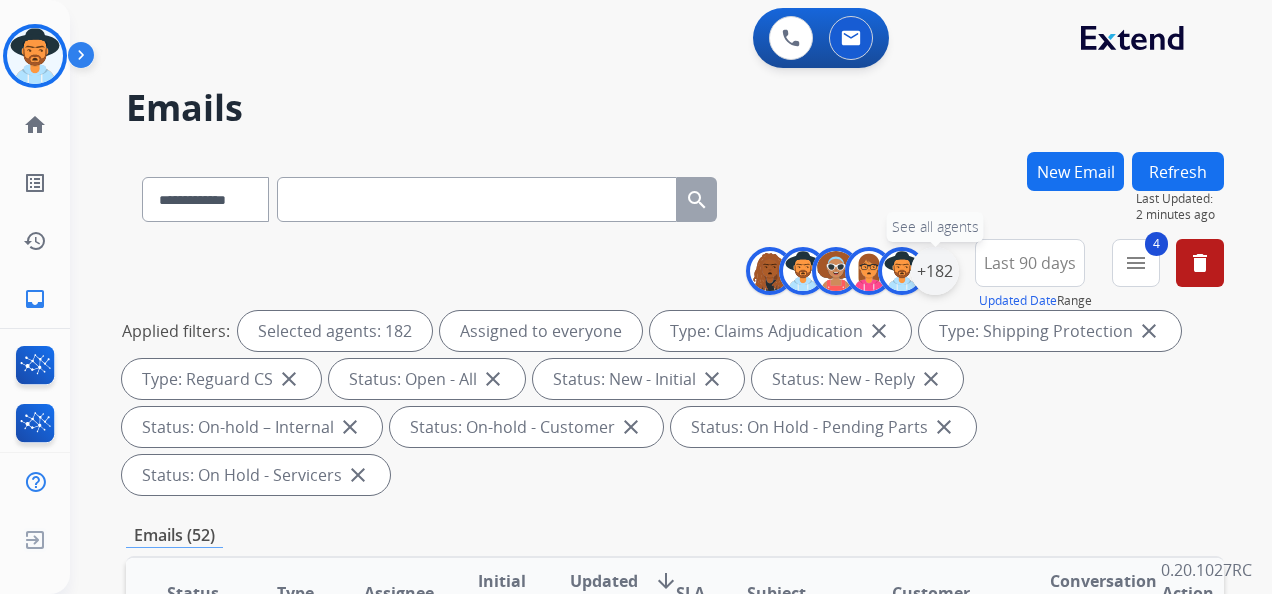 click on "+182" at bounding box center (935, 271) 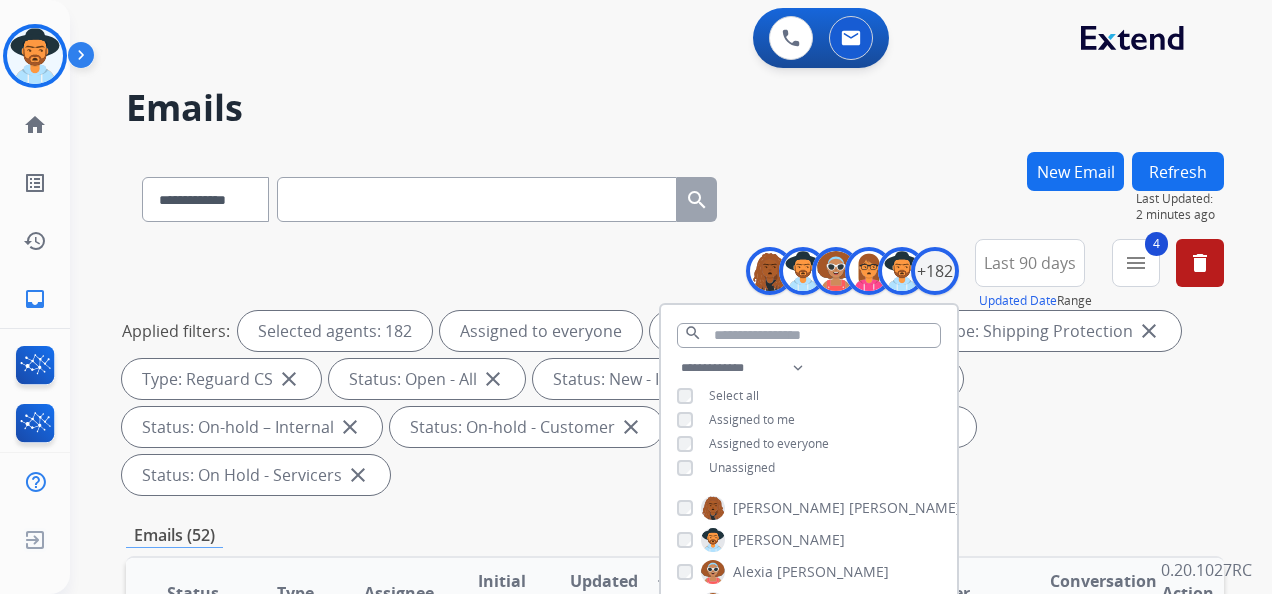 click on "**********" at bounding box center (675, 195) 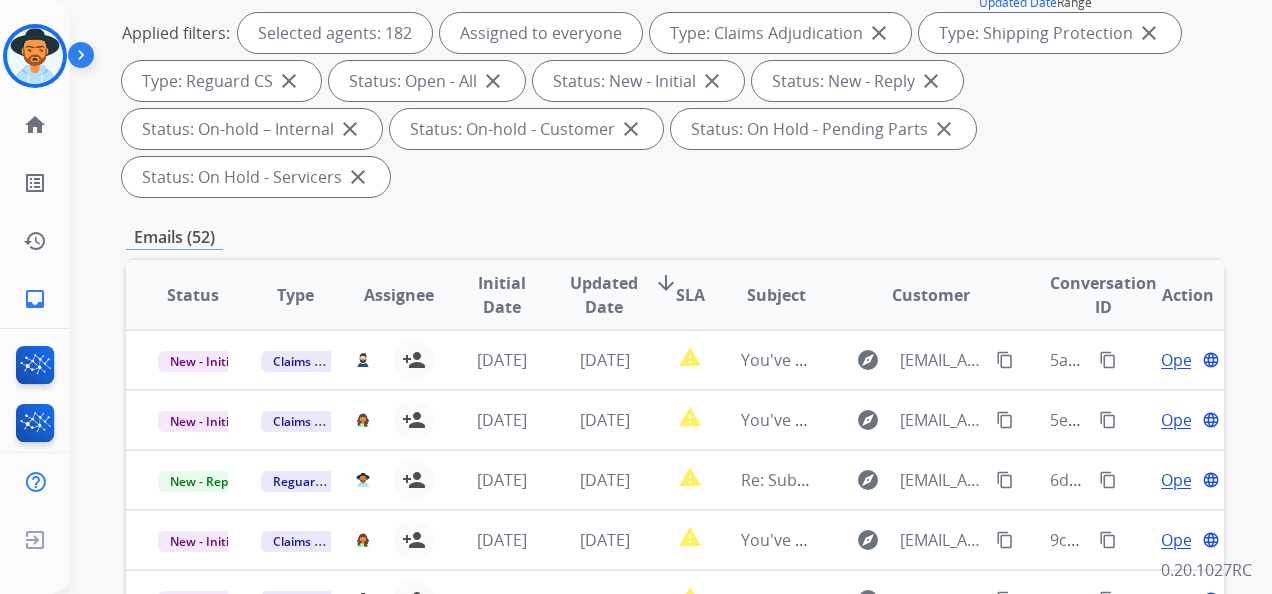 scroll, scrollTop: 300, scrollLeft: 0, axis: vertical 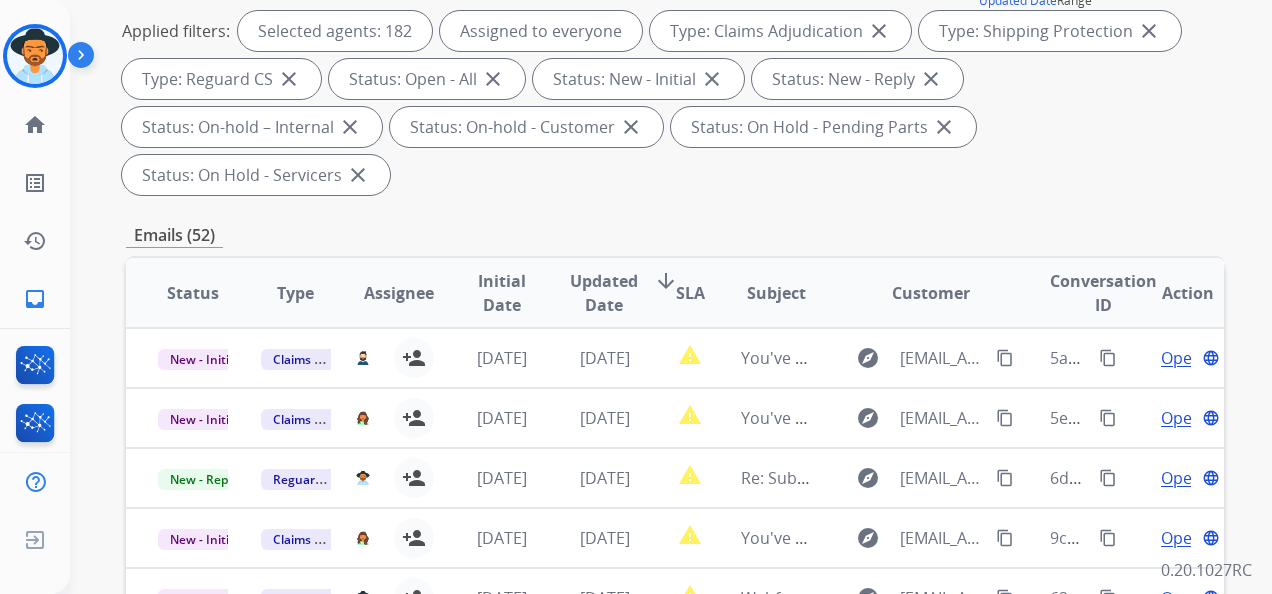 click on "Status" at bounding box center [193, 293] 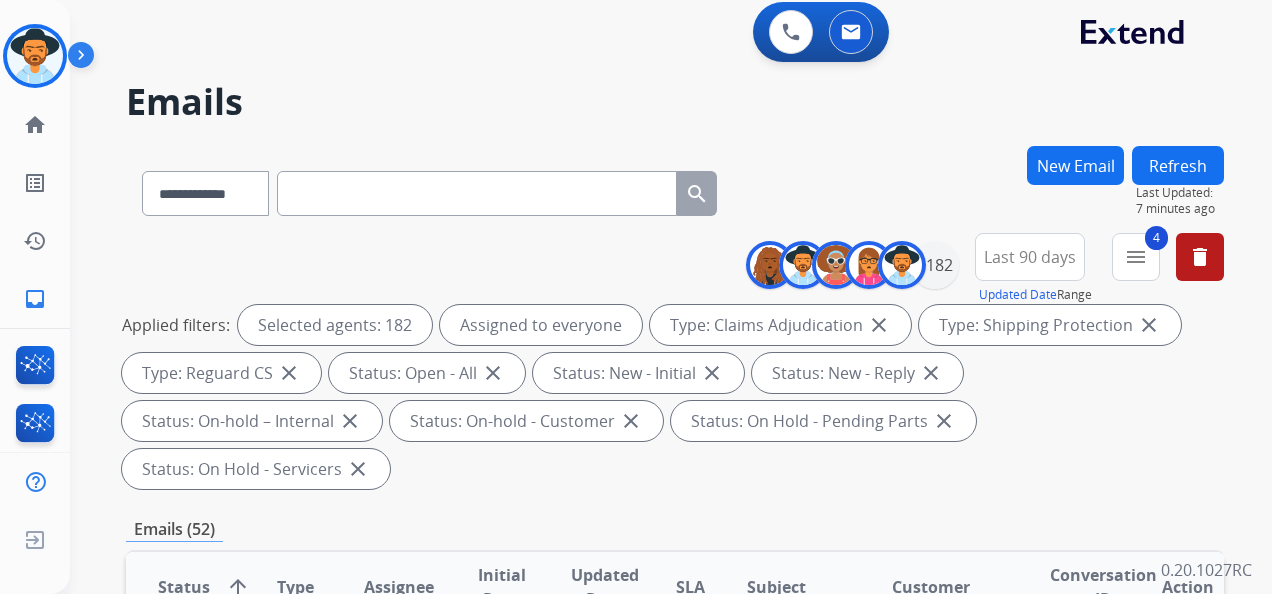 scroll, scrollTop: 0, scrollLeft: 0, axis: both 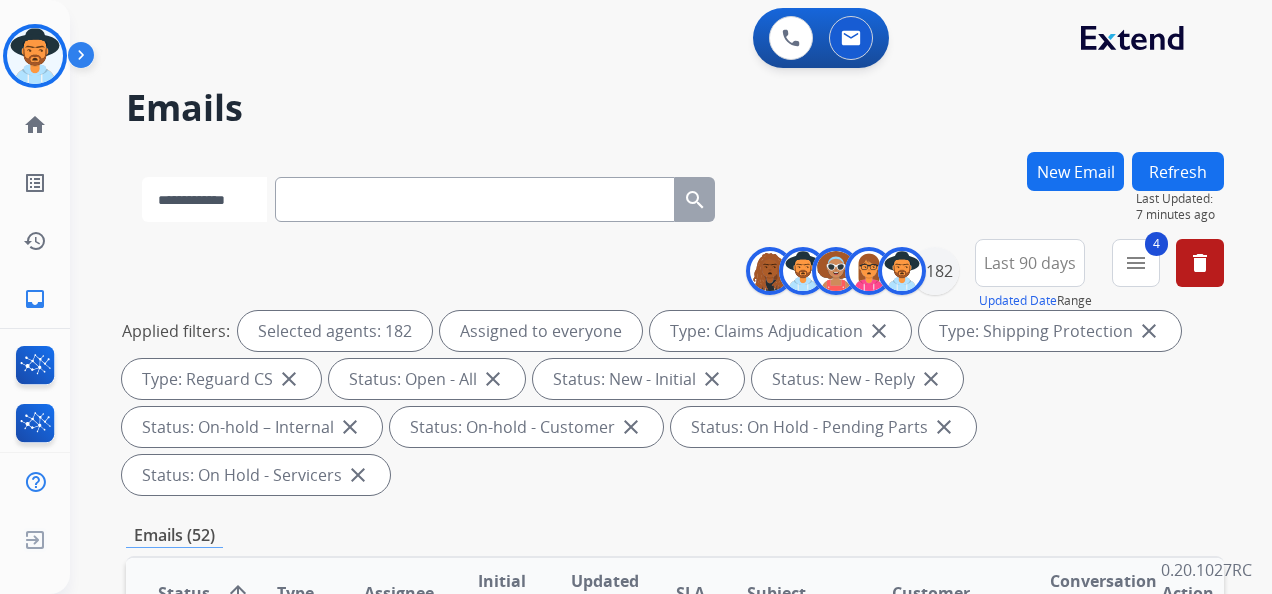 click on "**********" at bounding box center (204, 199) 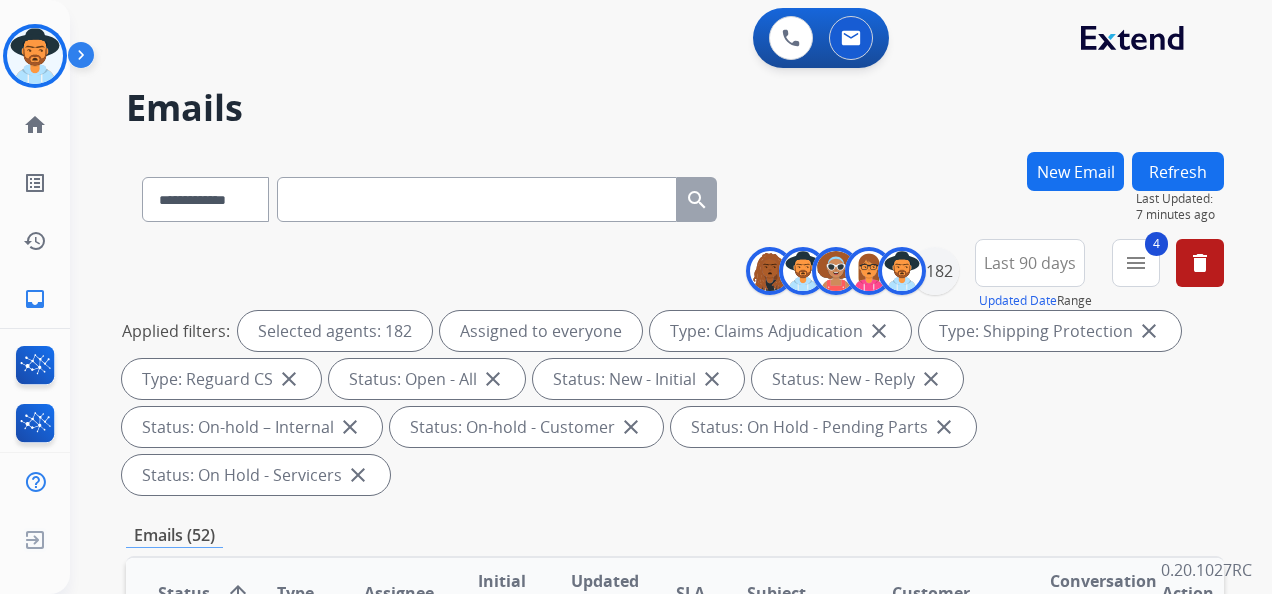 click on "**********" at bounding box center (675, 371) 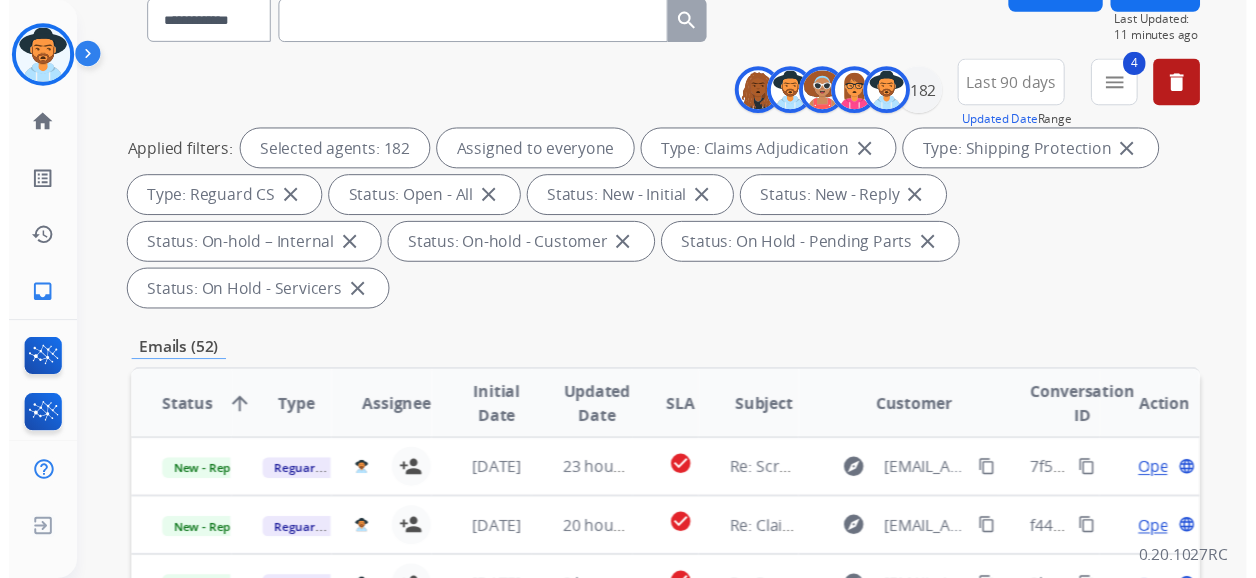scroll, scrollTop: 0, scrollLeft: 0, axis: both 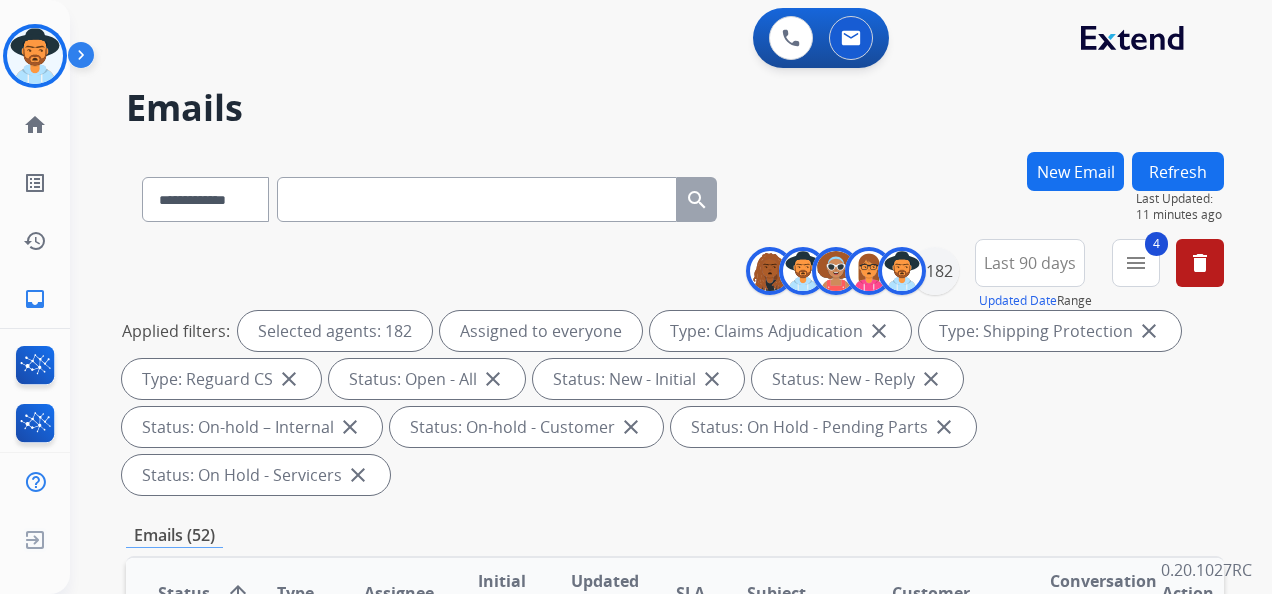 click on "New Email" at bounding box center (1075, 171) 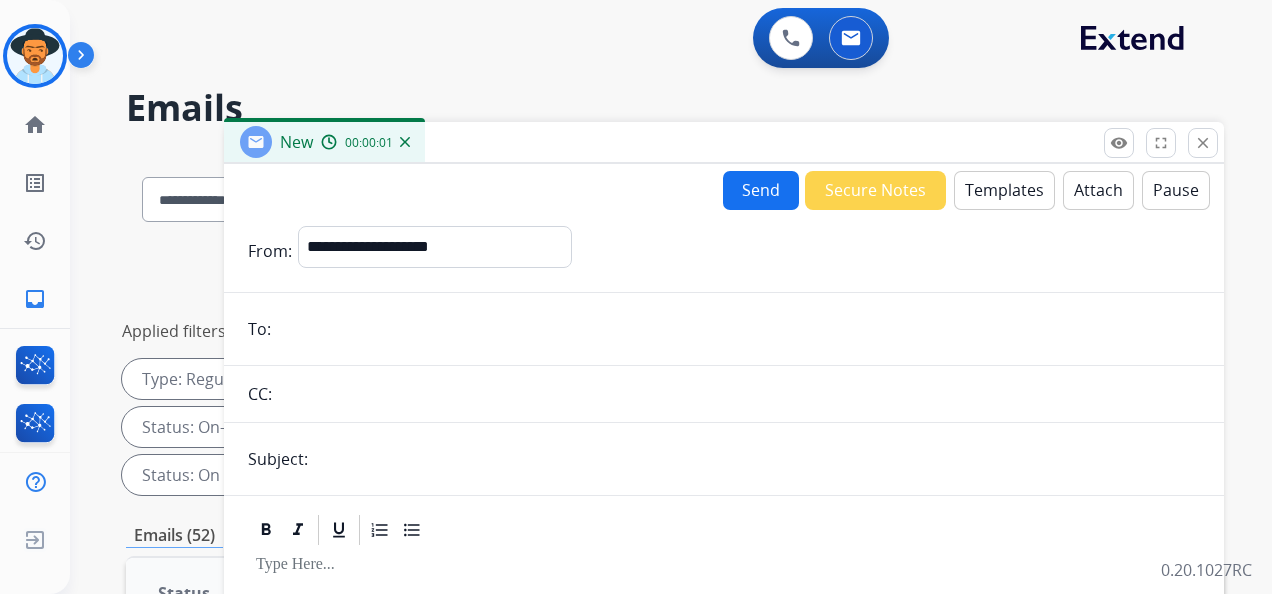 click on "Templates" at bounding box center (1004, 190) 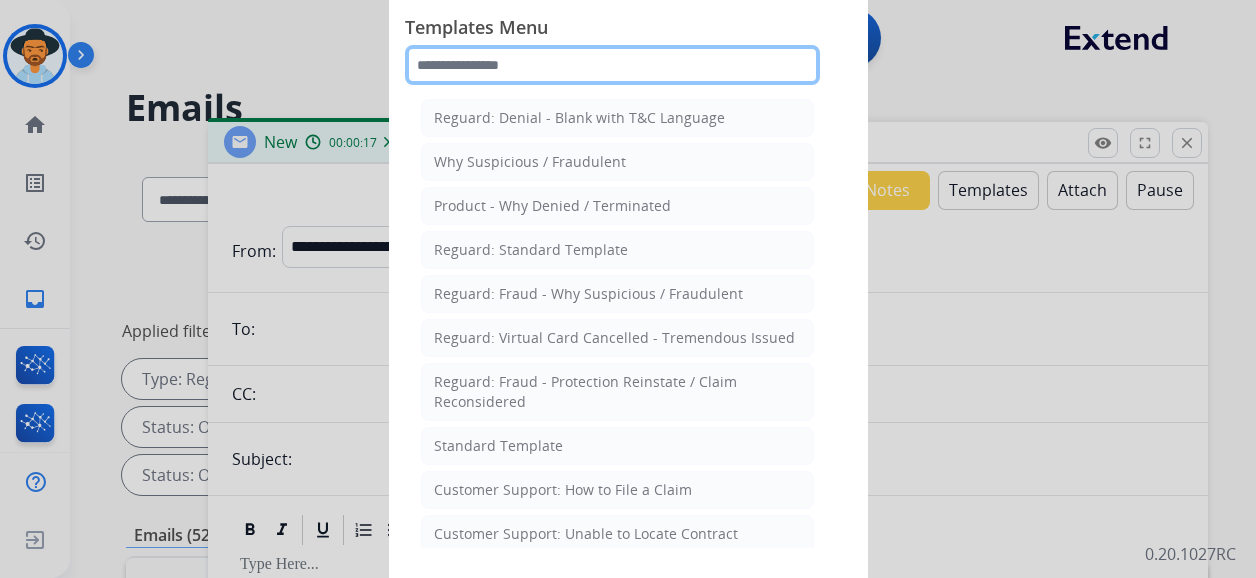click 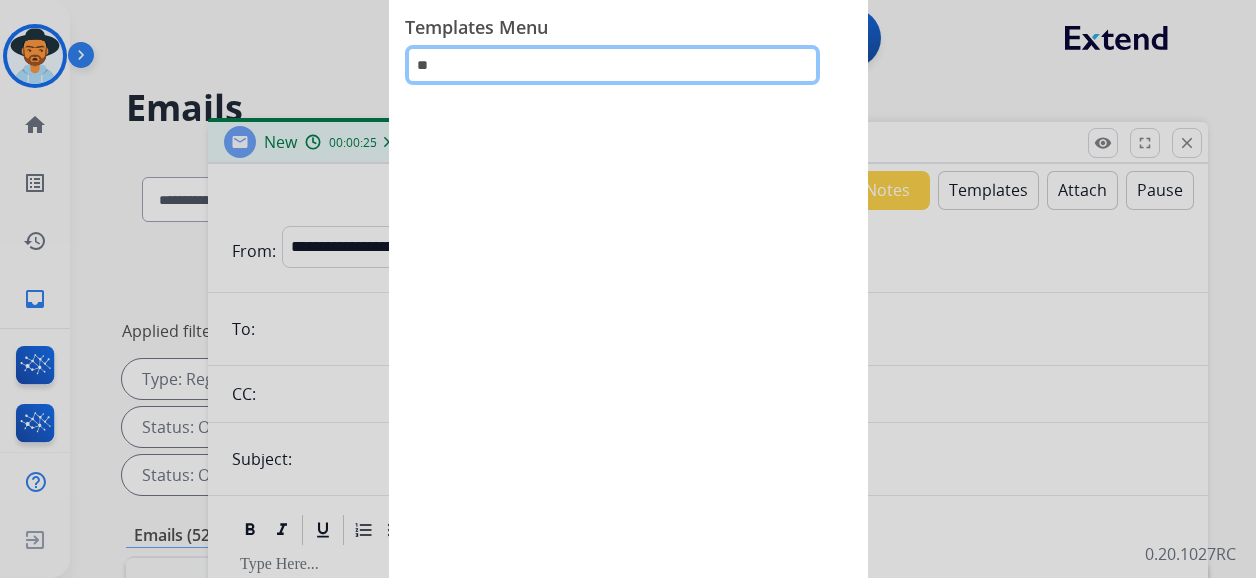 type on "*" 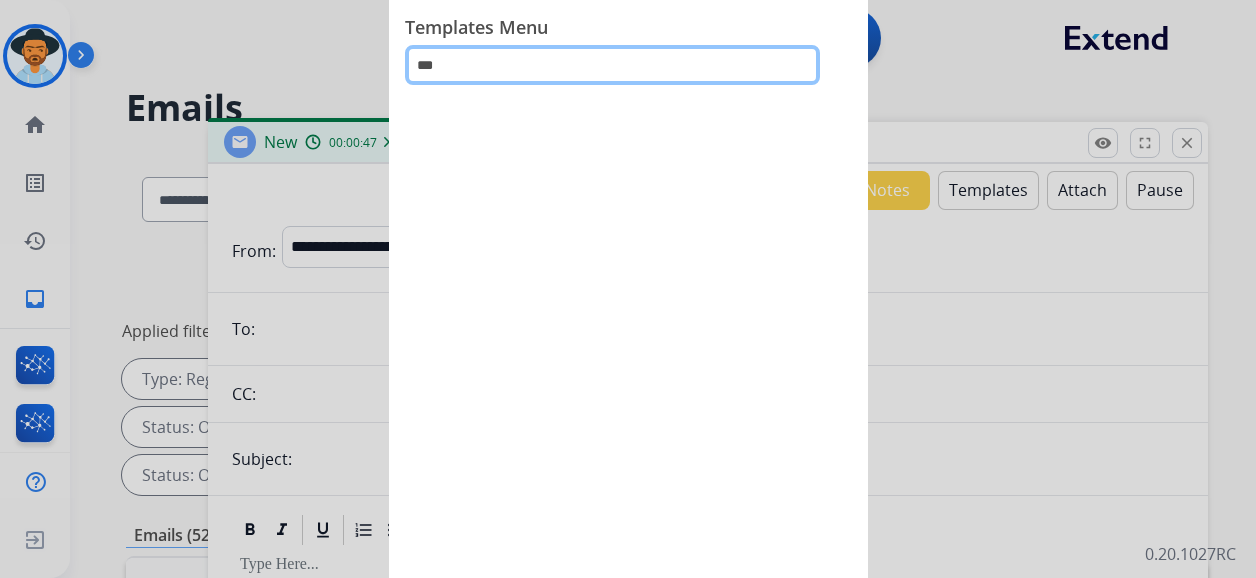 type on "*" 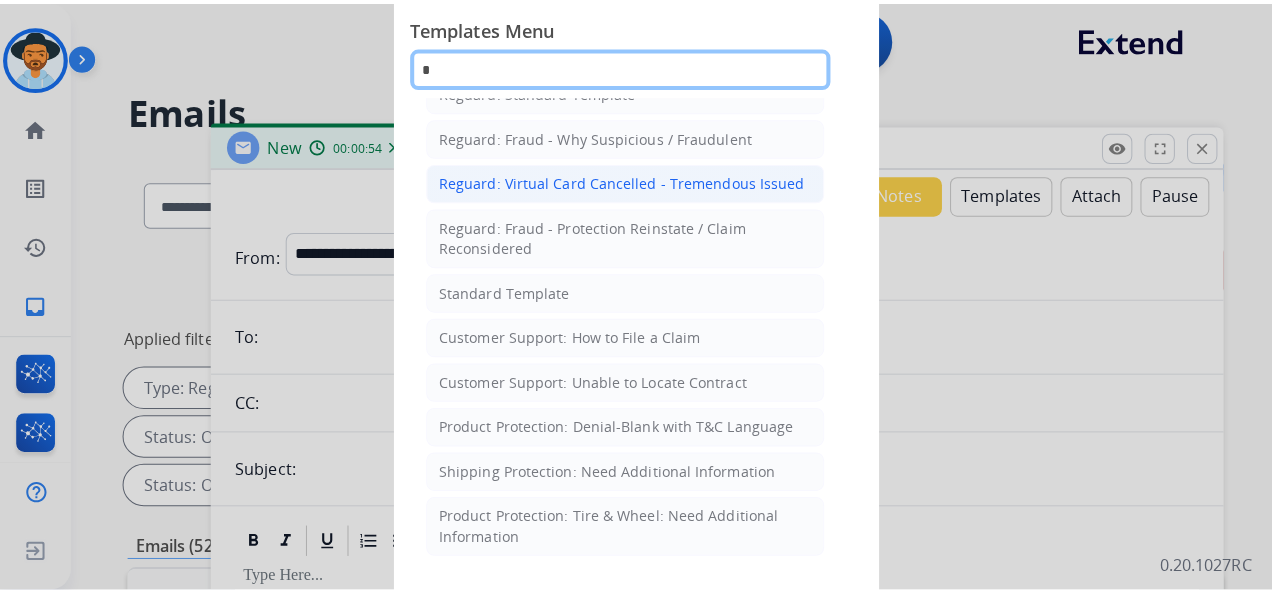 scroll, scrollTop: 200, scrollLeft: 0, axis: vertical 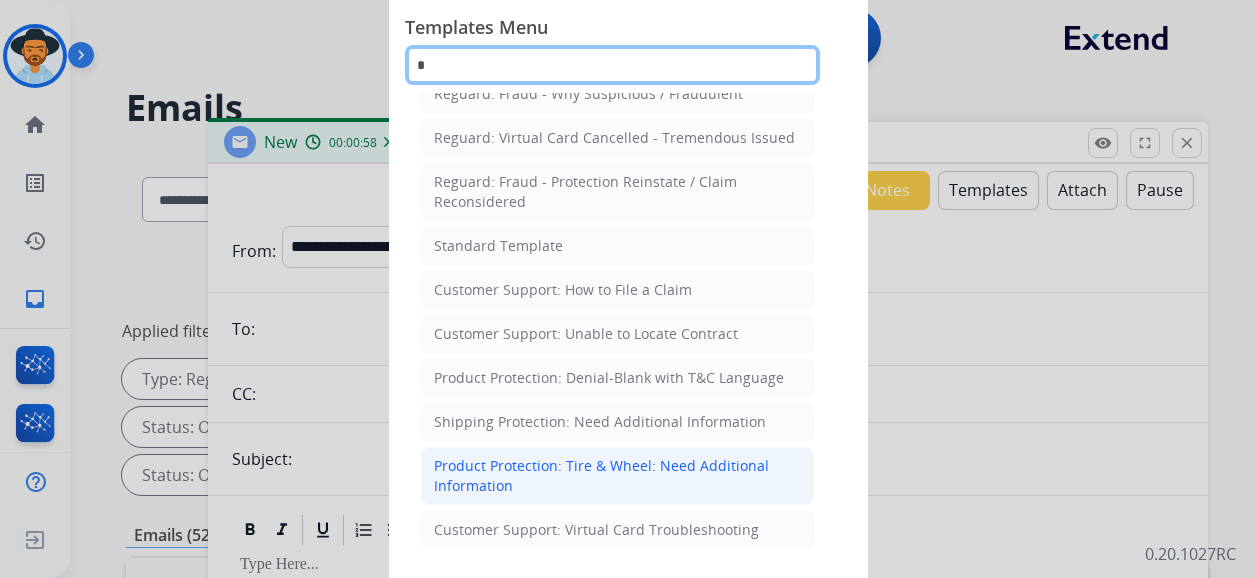 type 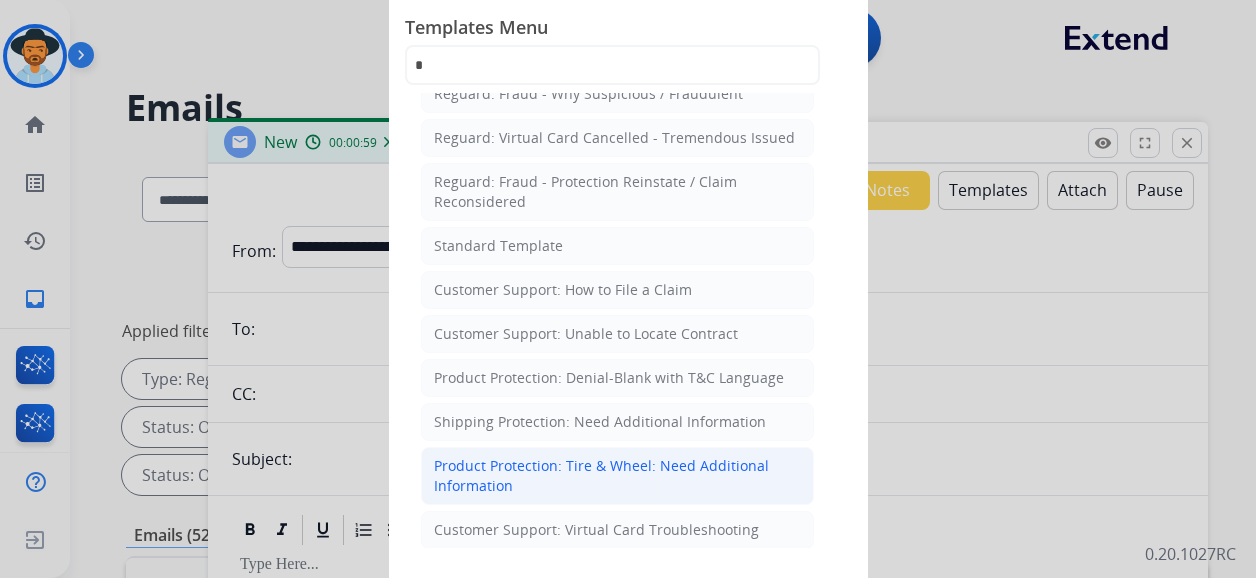 click on "Product Protection: Tire & Wheel: Need Additional Information" 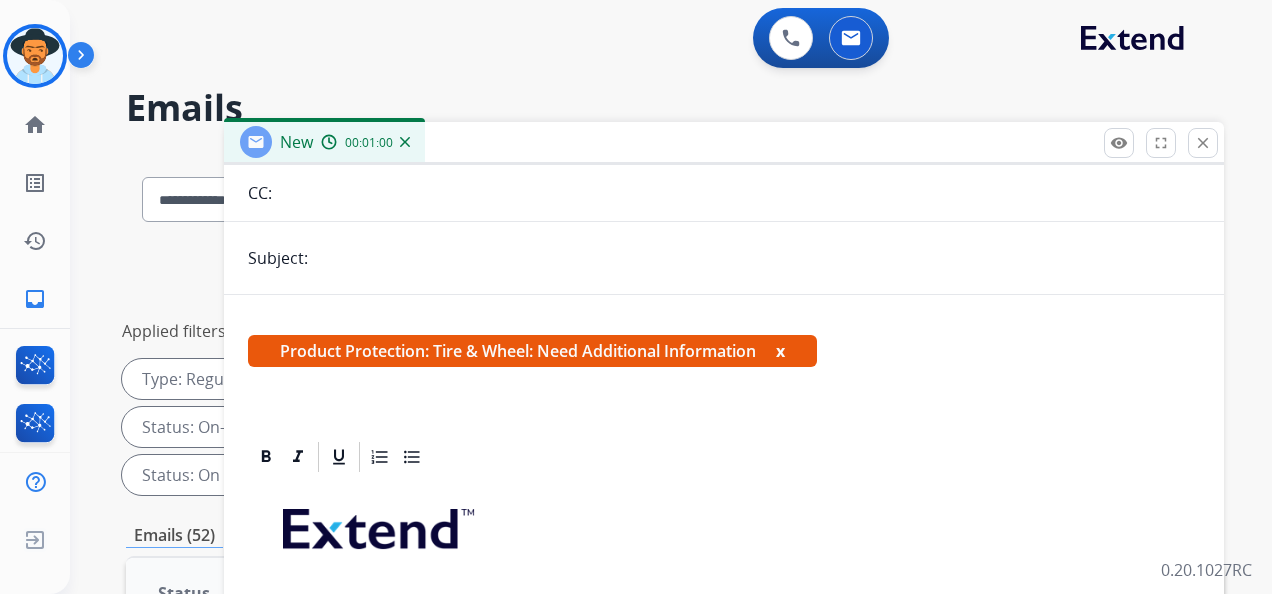 scroll, scrollTop: 275, scrollLeft: 0, axis: vertical 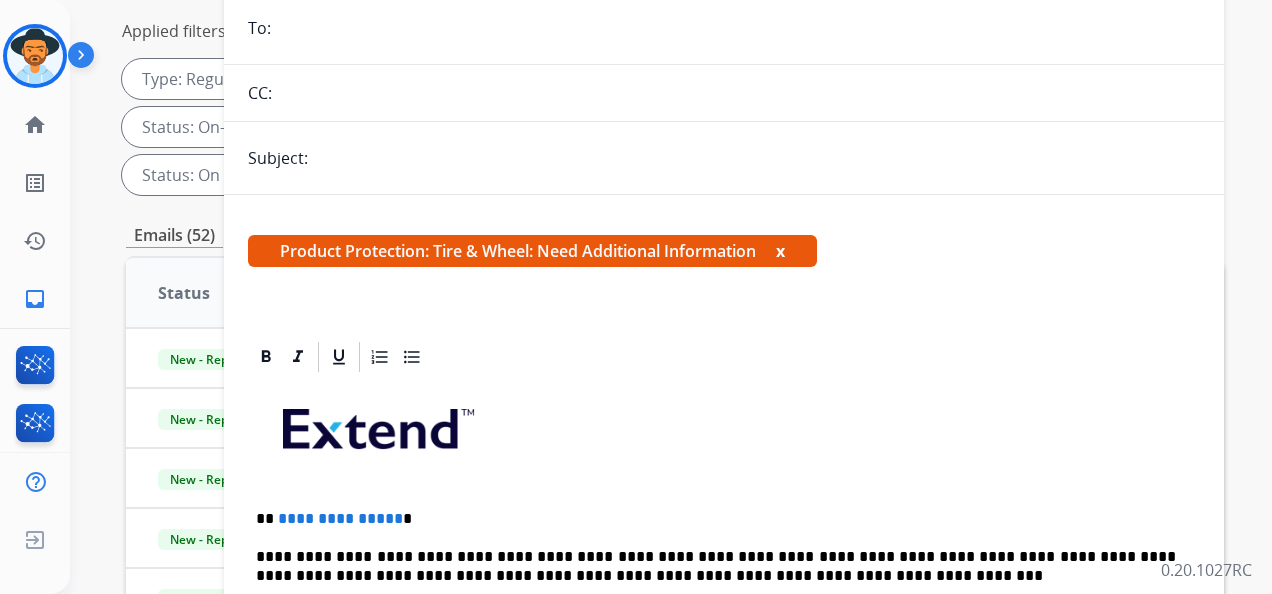 click on "x" at bounding box center [780, 251] 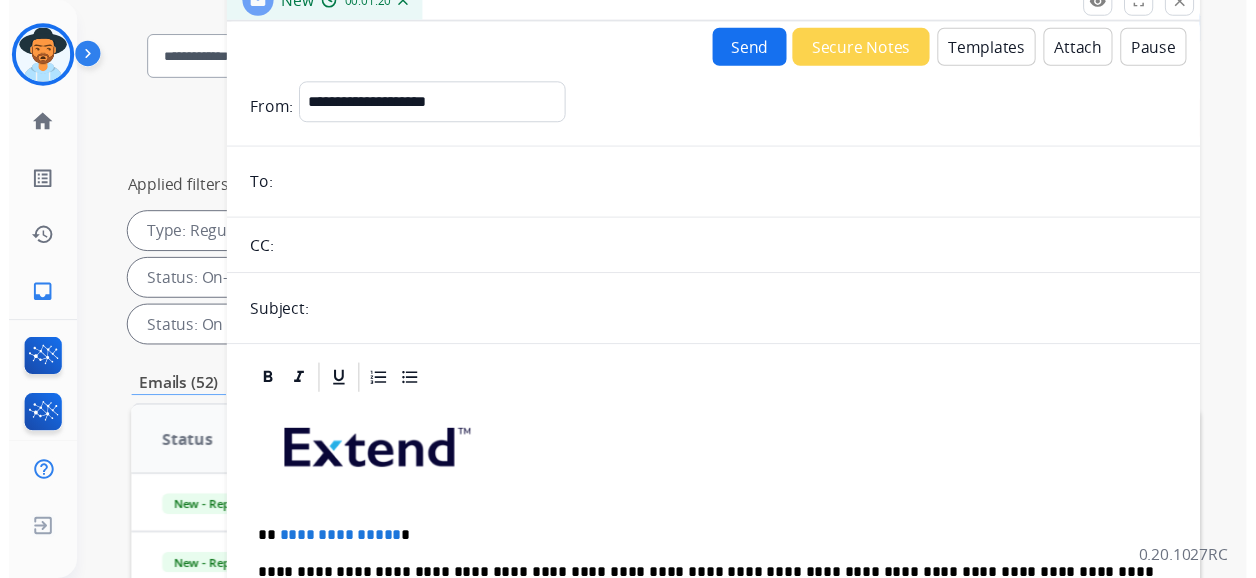 scroll, scrollTop: 0, scrollLeft: 0, axis: both 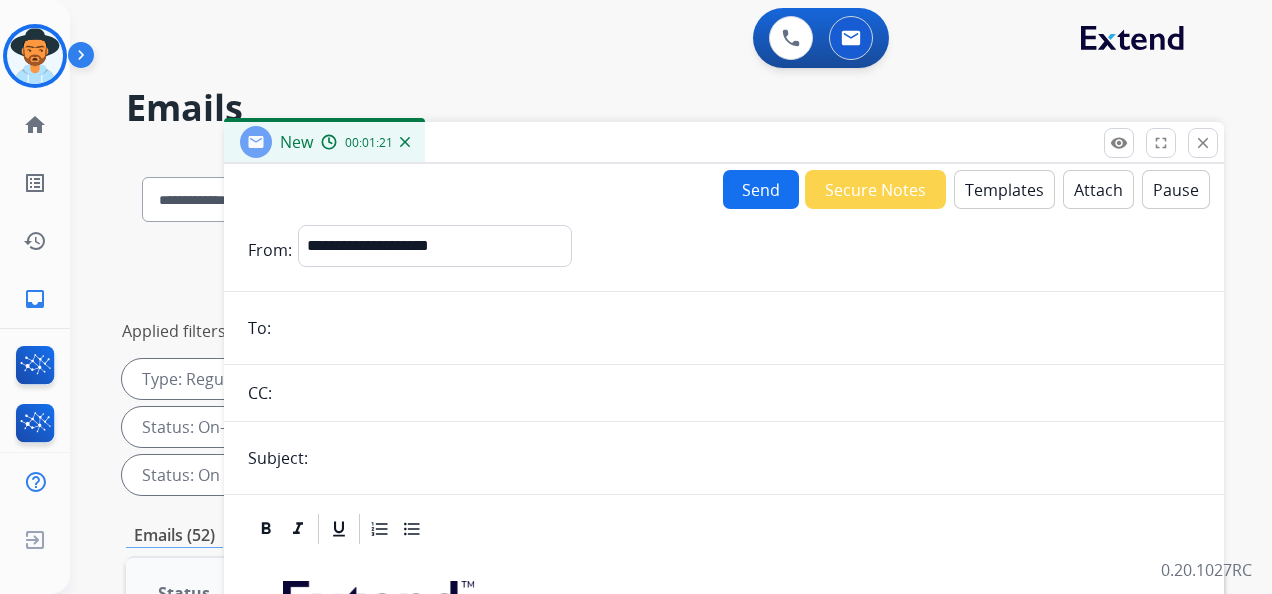 click on "Templates" at bounding box center [1004, 189] 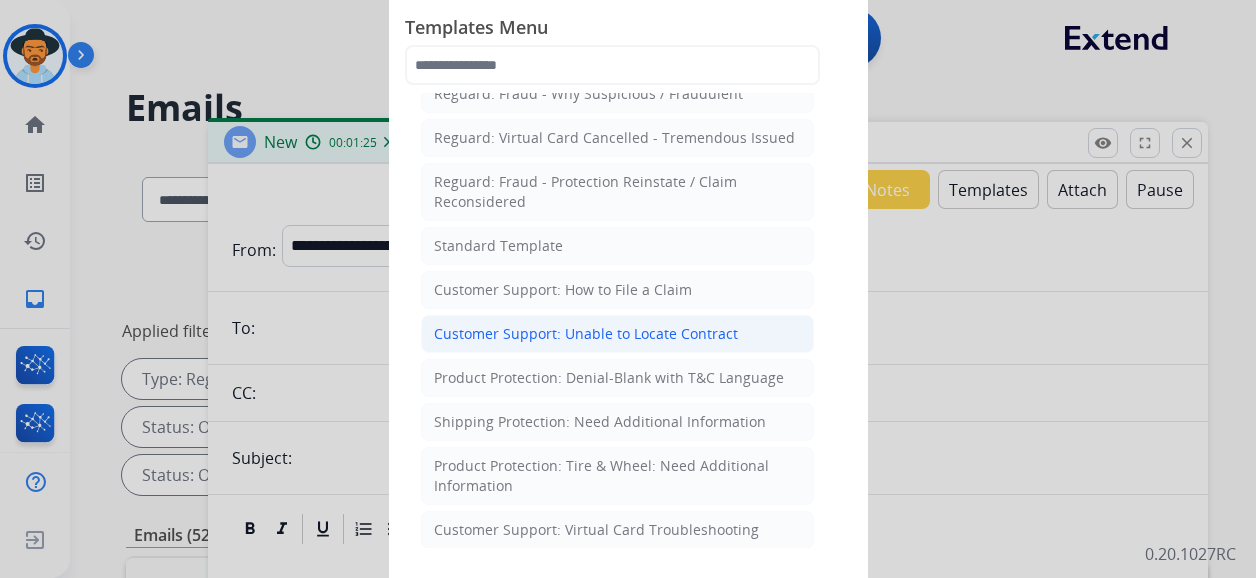 scroll, scrollTop: 300, scrollLeft: 0, axis: vertical 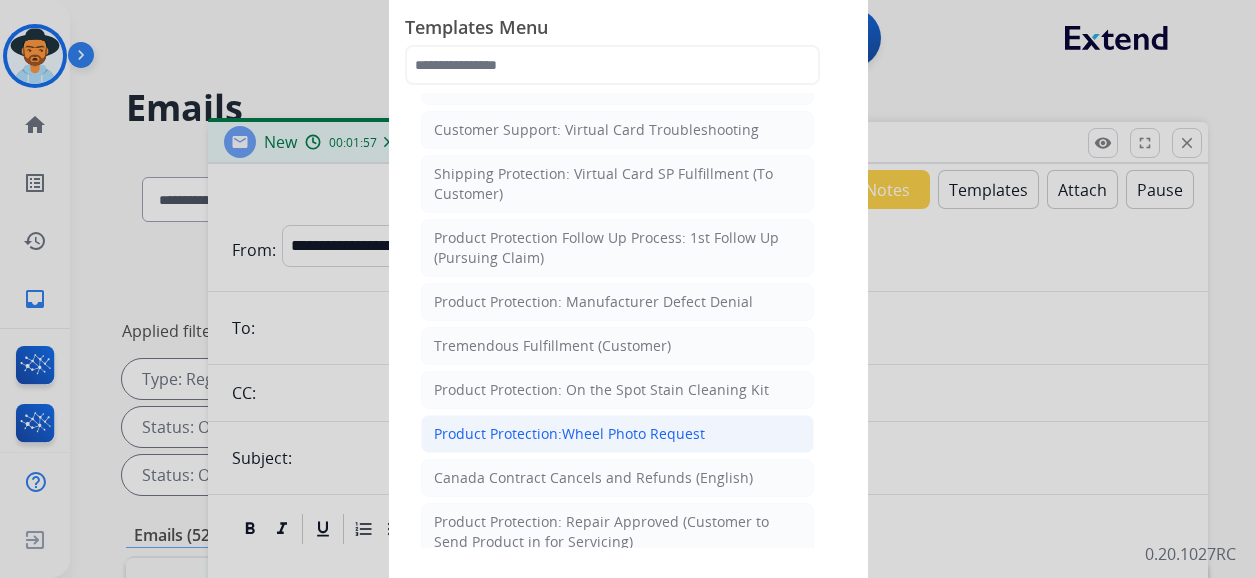 click on "Product Protection:Wheel Photo Request" 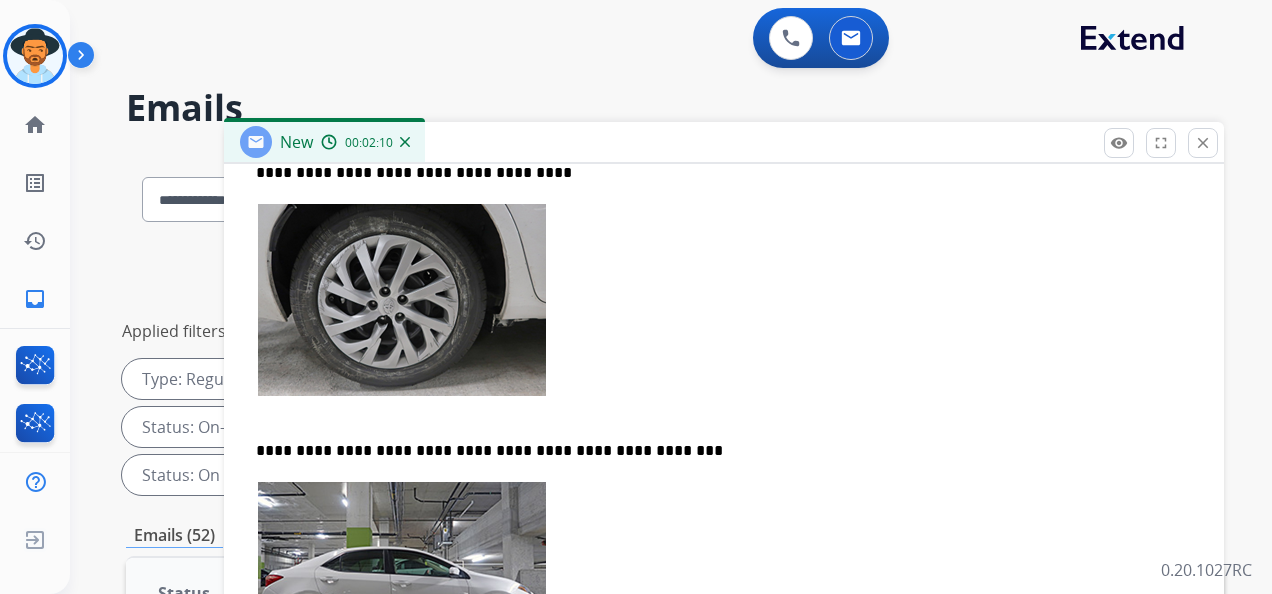 scroll, scrollTop: 1042, scrollLeft: 0, axis: vertical 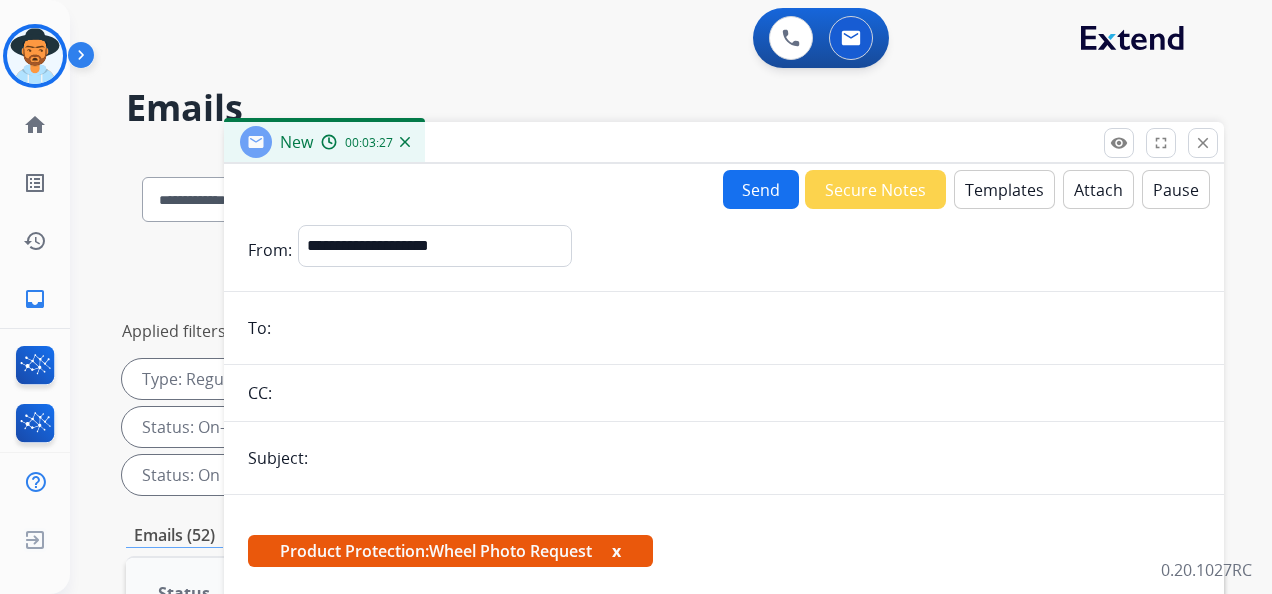 click on "x" at bounding box center [616, 551] 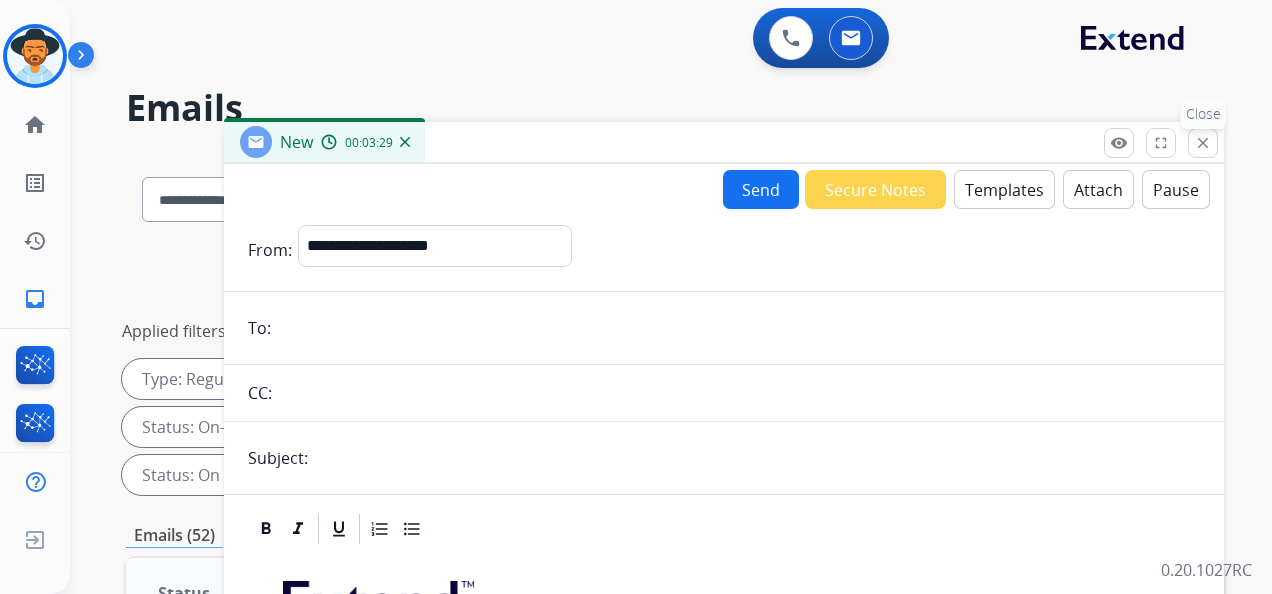 click on "close" at bounding box center (1203, 143) 